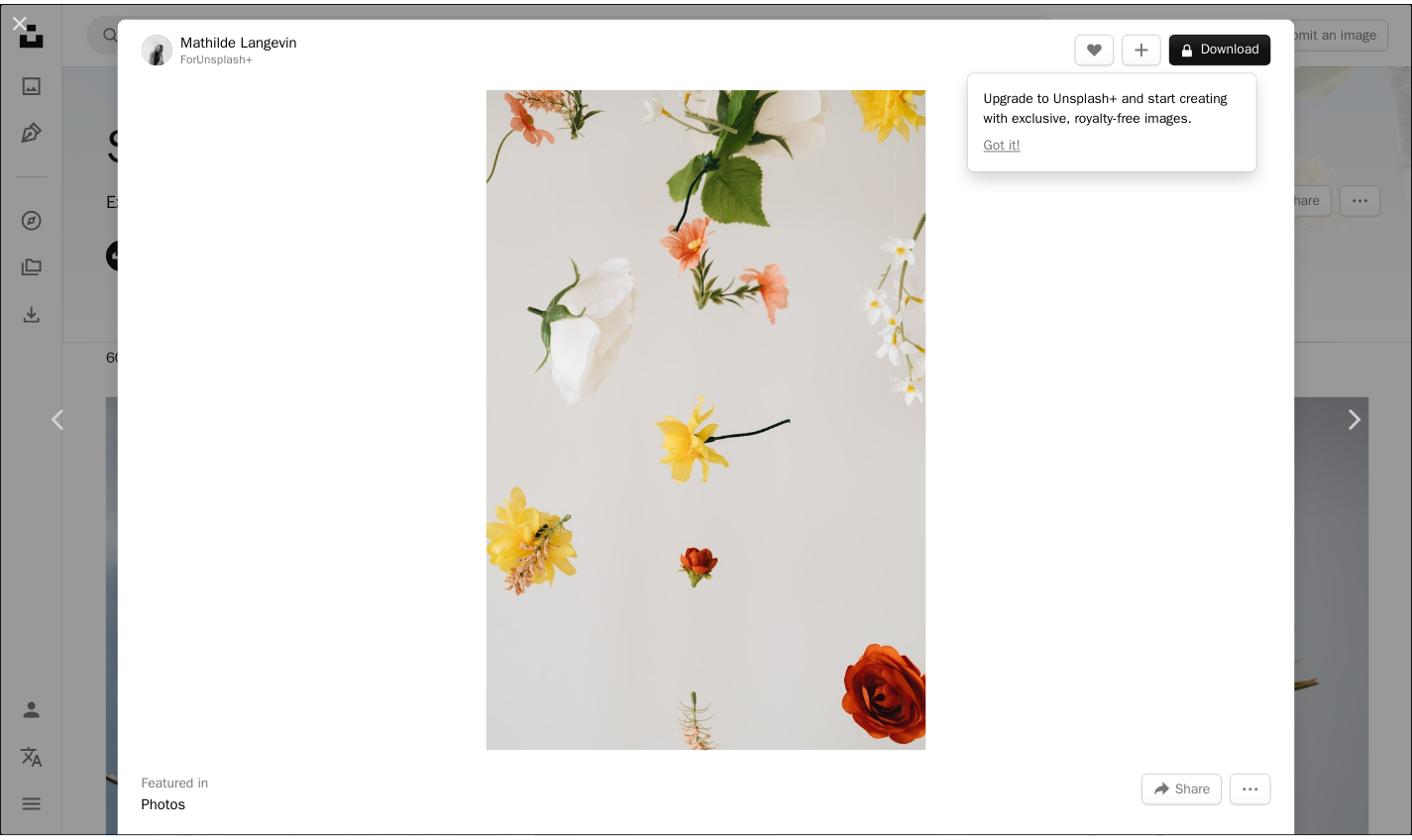 scroll, scrollTop: 8600, scrollLeft: 0, axis: vertical 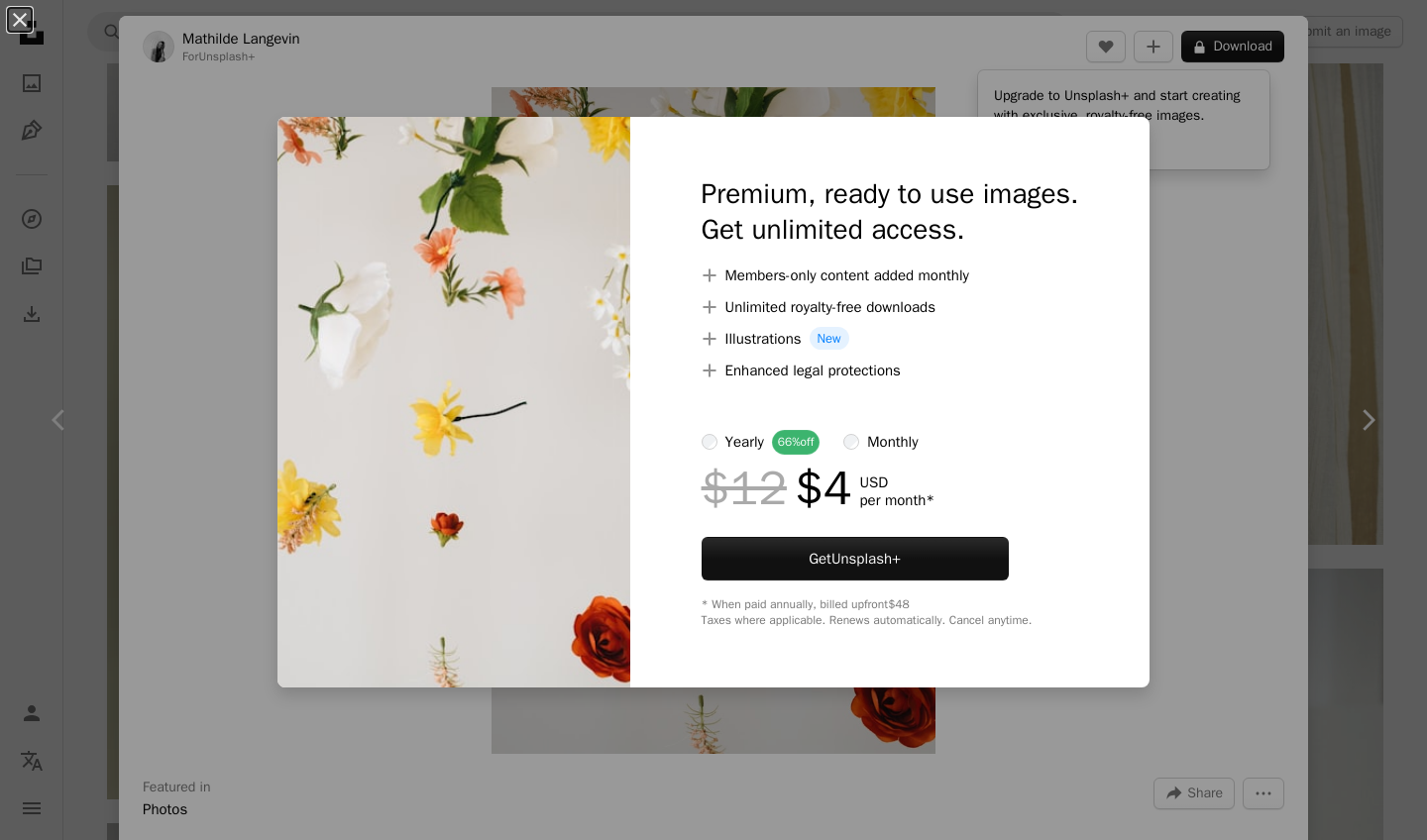 click on "An X shape Premium, ready to use images. Get unlimited access. A plus sign Members-only content added monthly A plus sign Unlimited royalty-free downloads A plus sign Illustrations  New A plus sign Enhanced legal protections yearly 66%  off monthly $12   $4 USD per month * Get  Unsplash+ * When paid annually, billed upfront  $48 Taxes where applicable. Renews automatically. Cancel anytime." at bounding box center [714, 420] 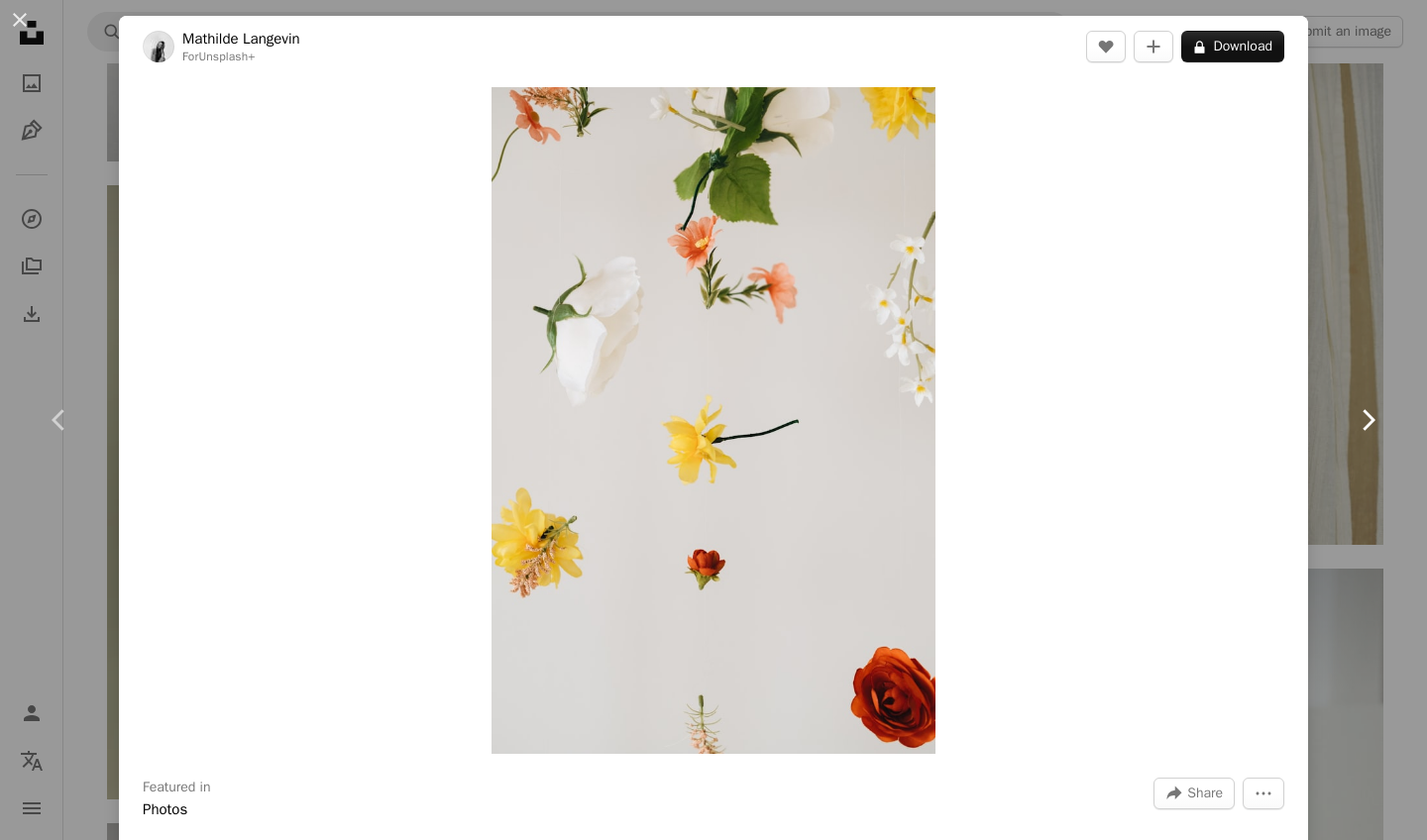 click on "Chevron right" at bounding box center (1368, 420) 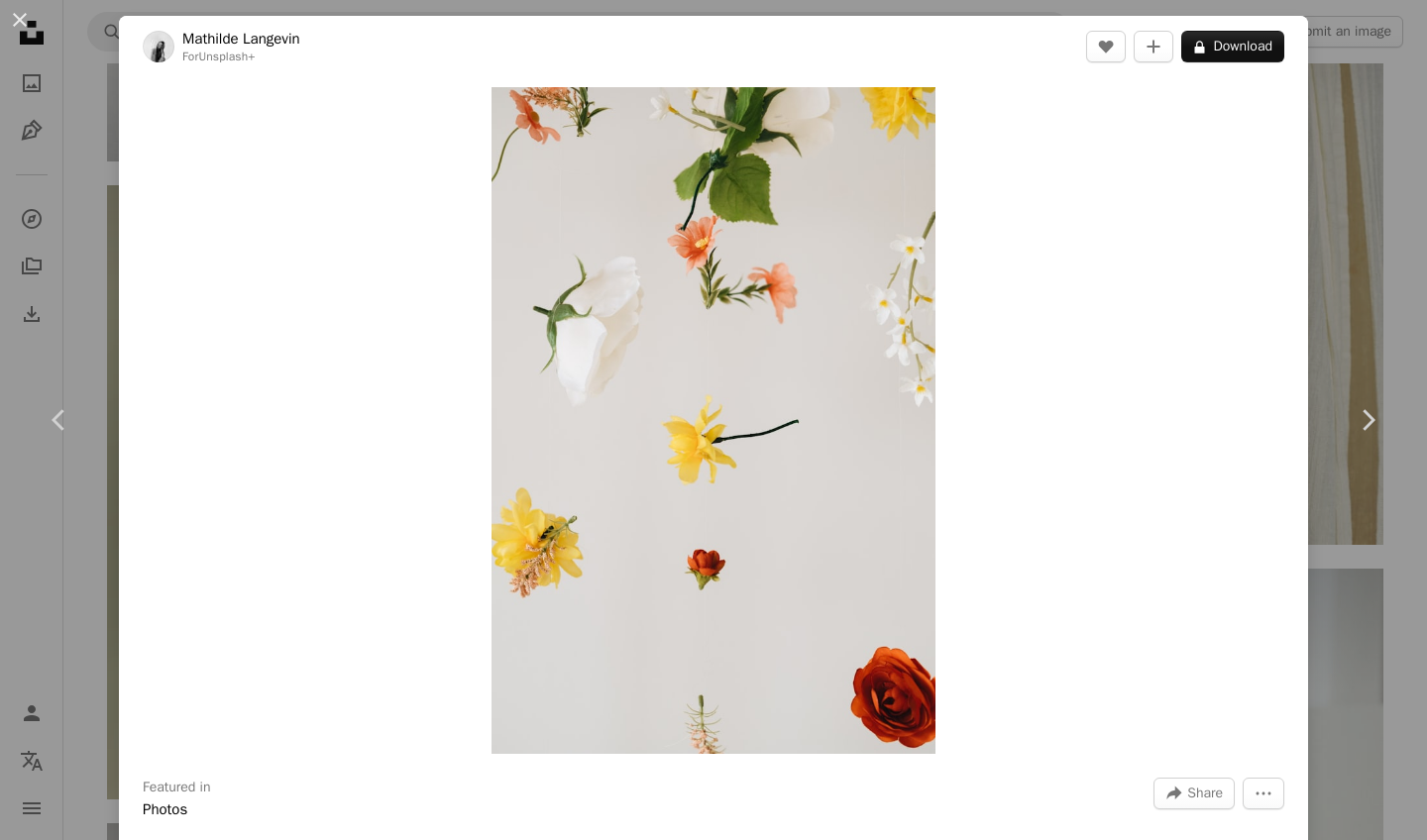 click on "Chevron right" at bounding box center [1368, 420] 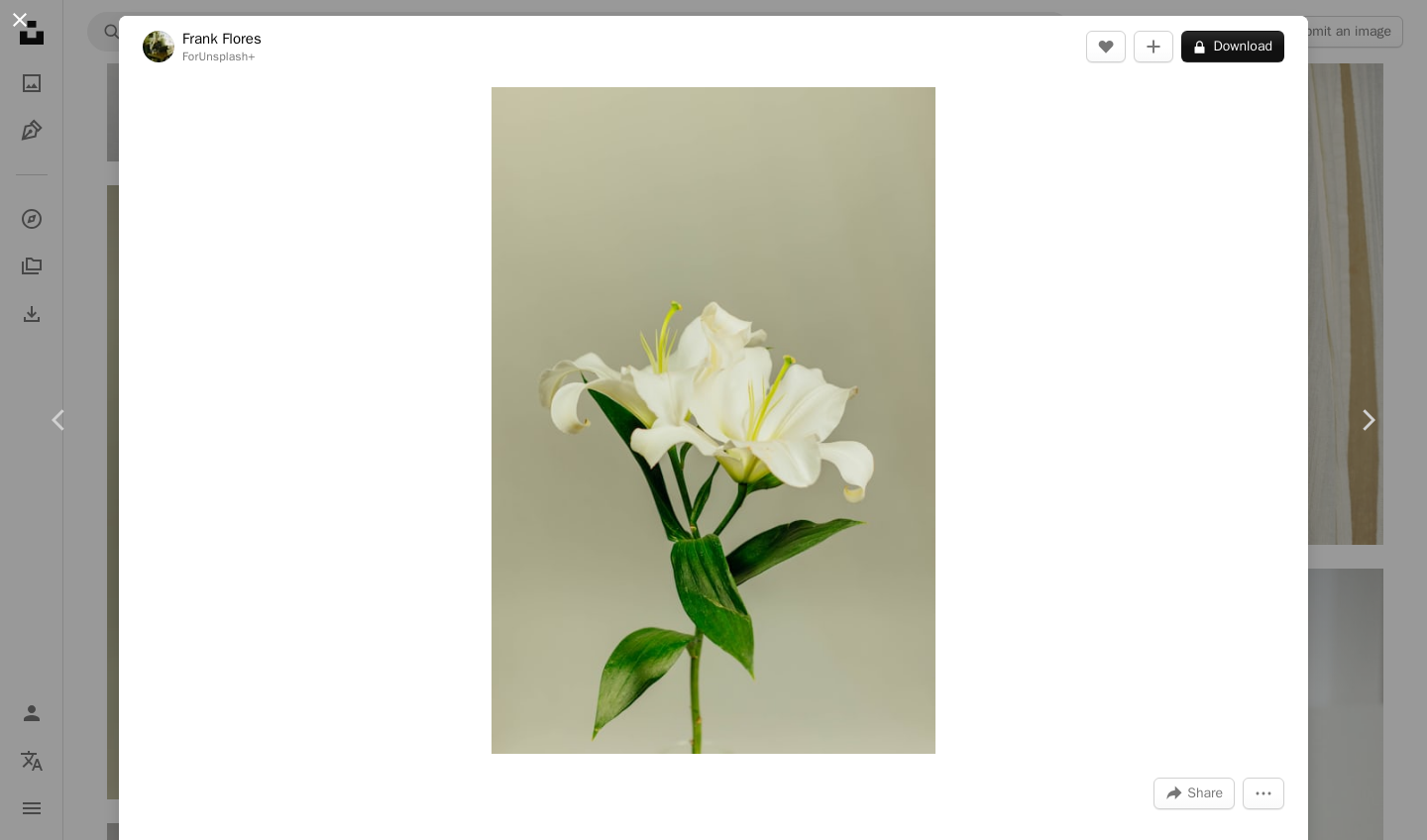 click on "An X shape" at bounding box center (20, 20) 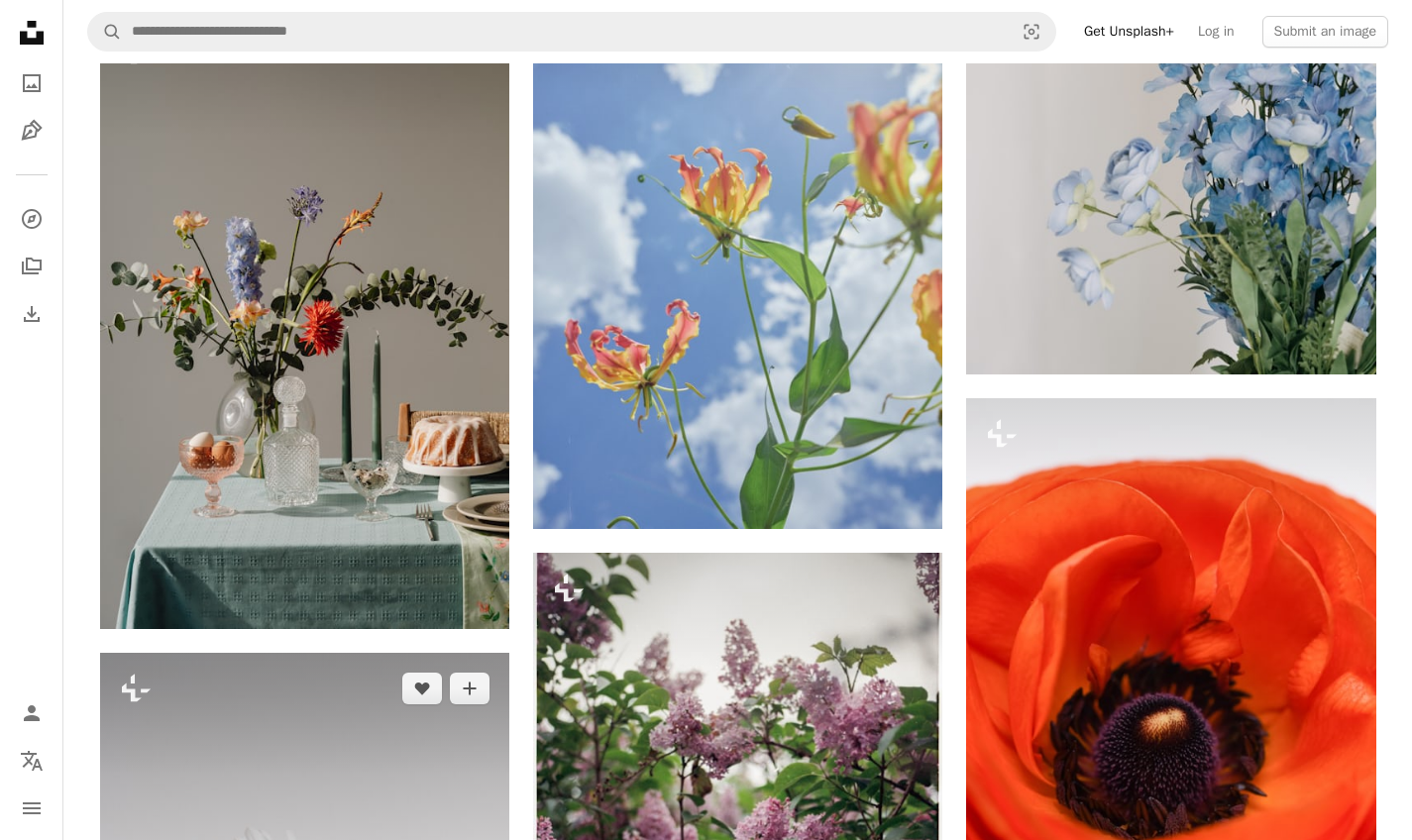 scroll, scrollTop: 9684, scrollLeft: 0, axis: vertical 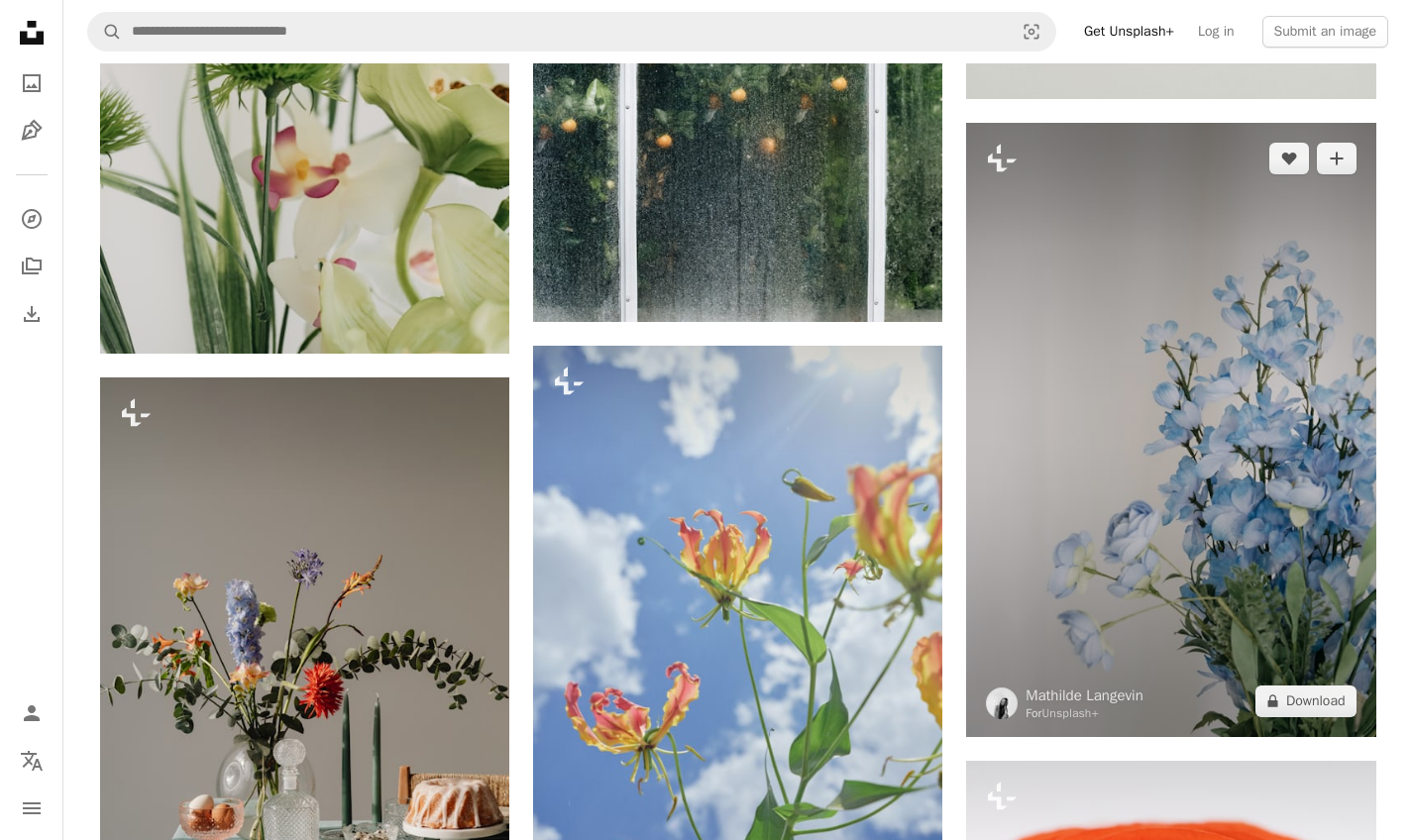 click at bounding box center [1170, 430] 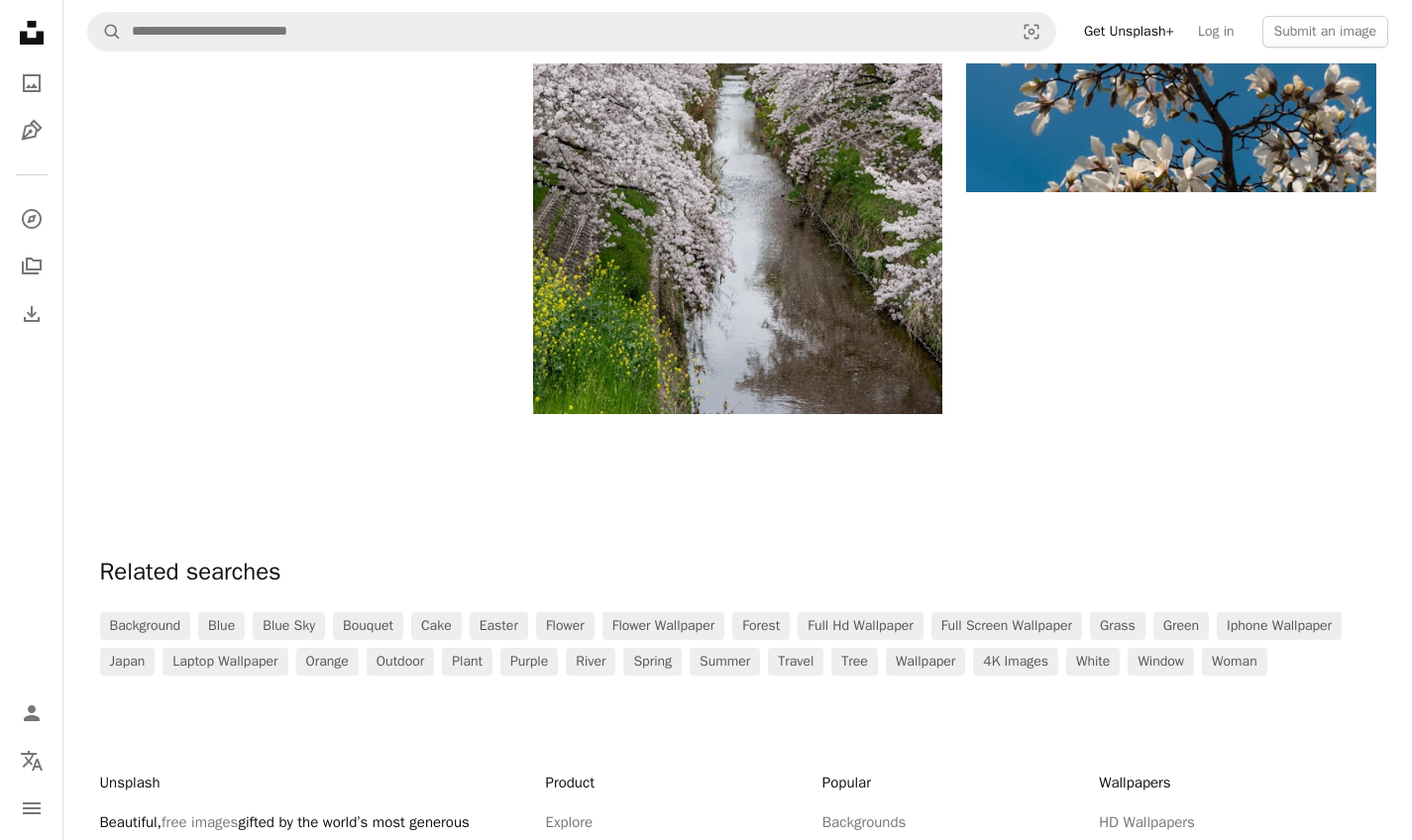scroll, scrollTop: 11547, scrollLeft: 0, axis: vertical 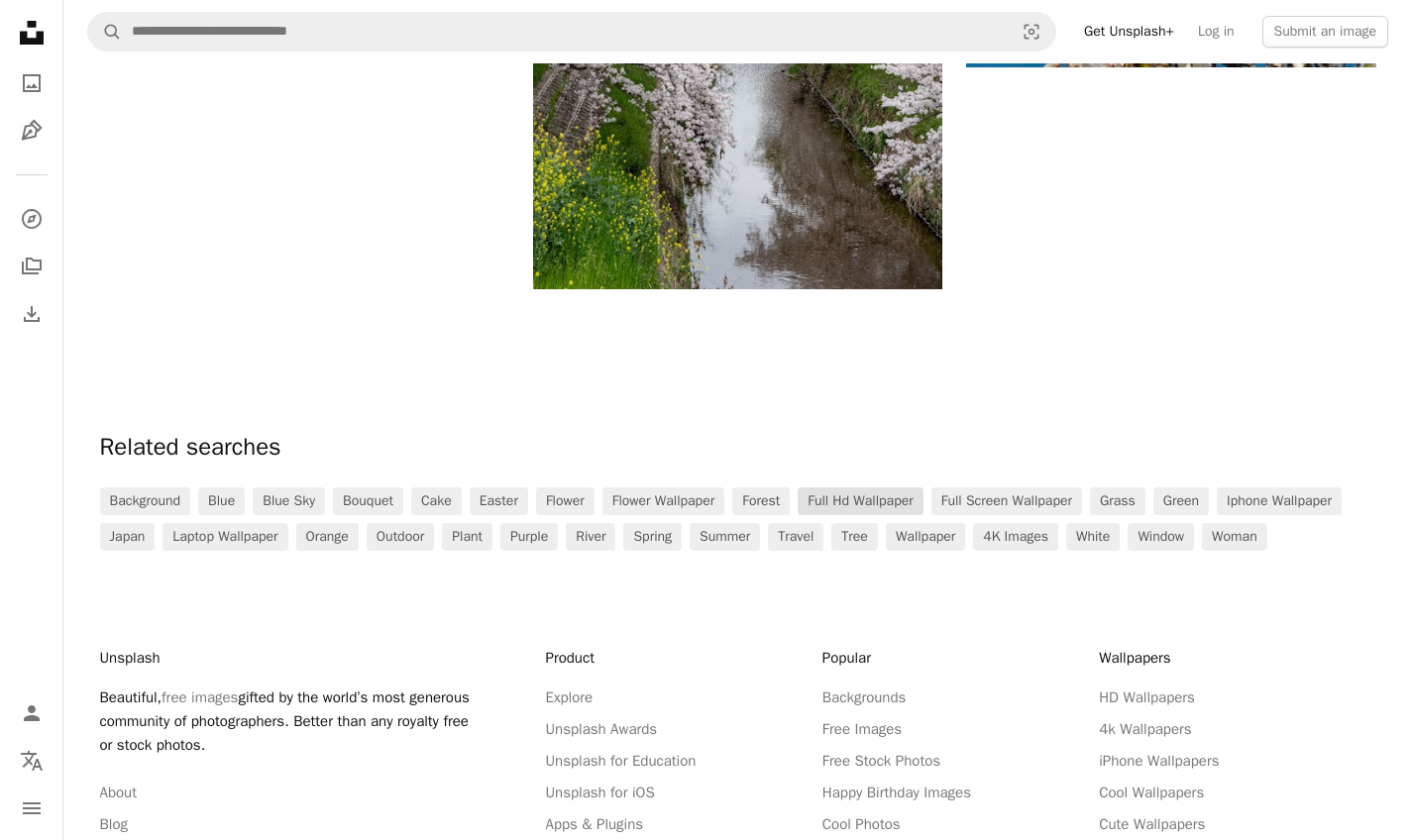 click on "full hd wallpaper" at bounding box center [860, 501] 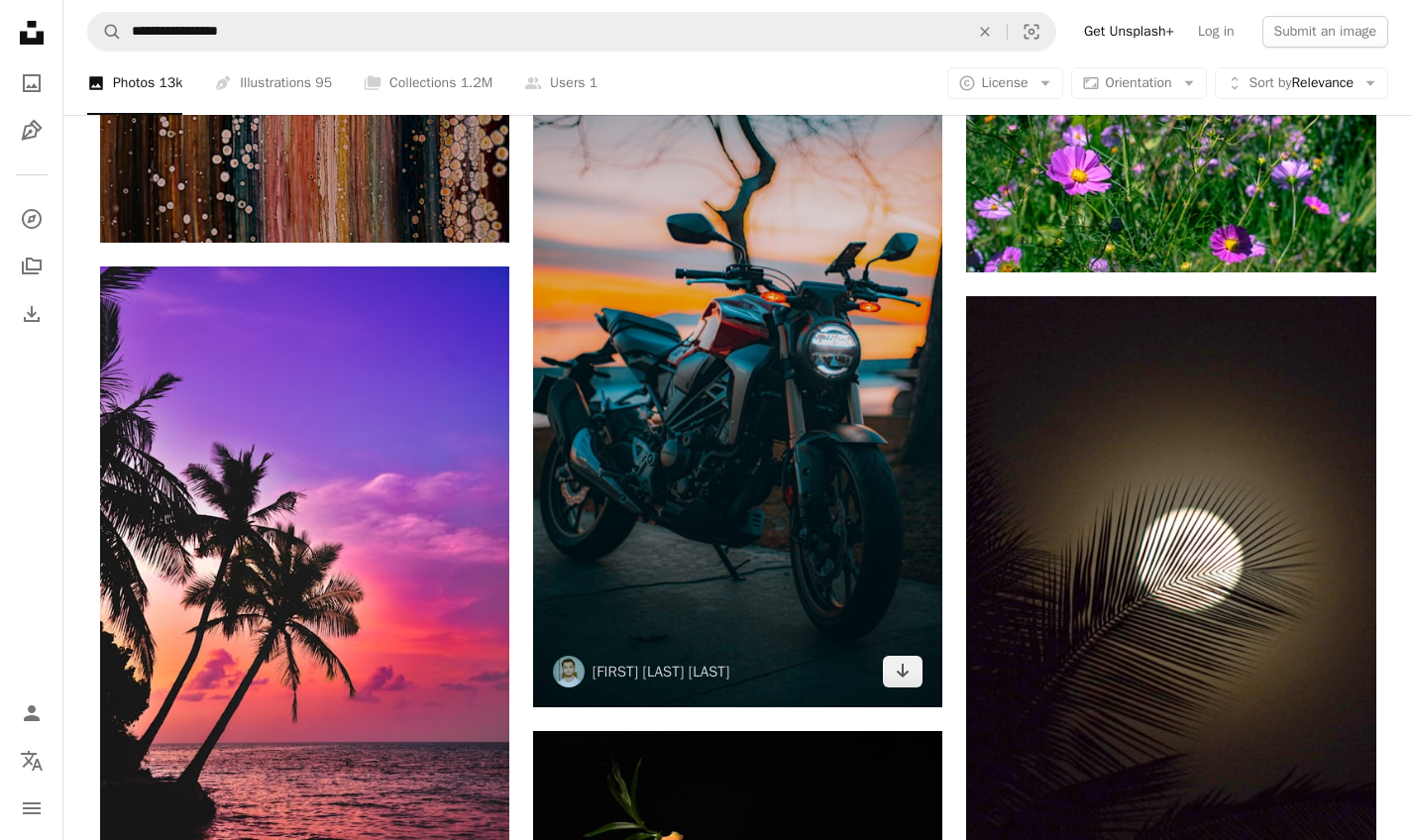 scroll, scrollTop: 4157, scrollLeft: 0, axis: vertical 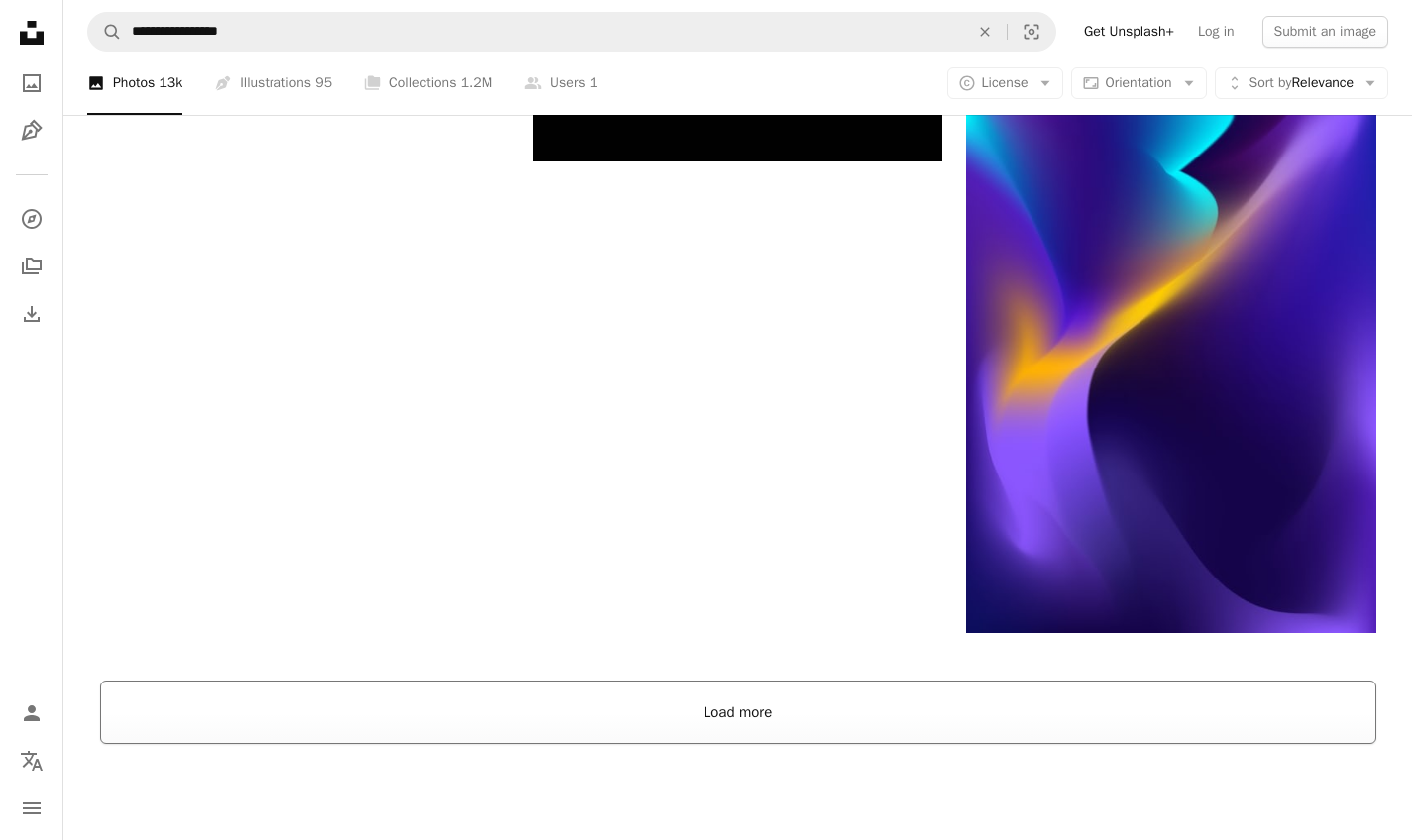 click on "Load more" at bounding box center [738, 712] 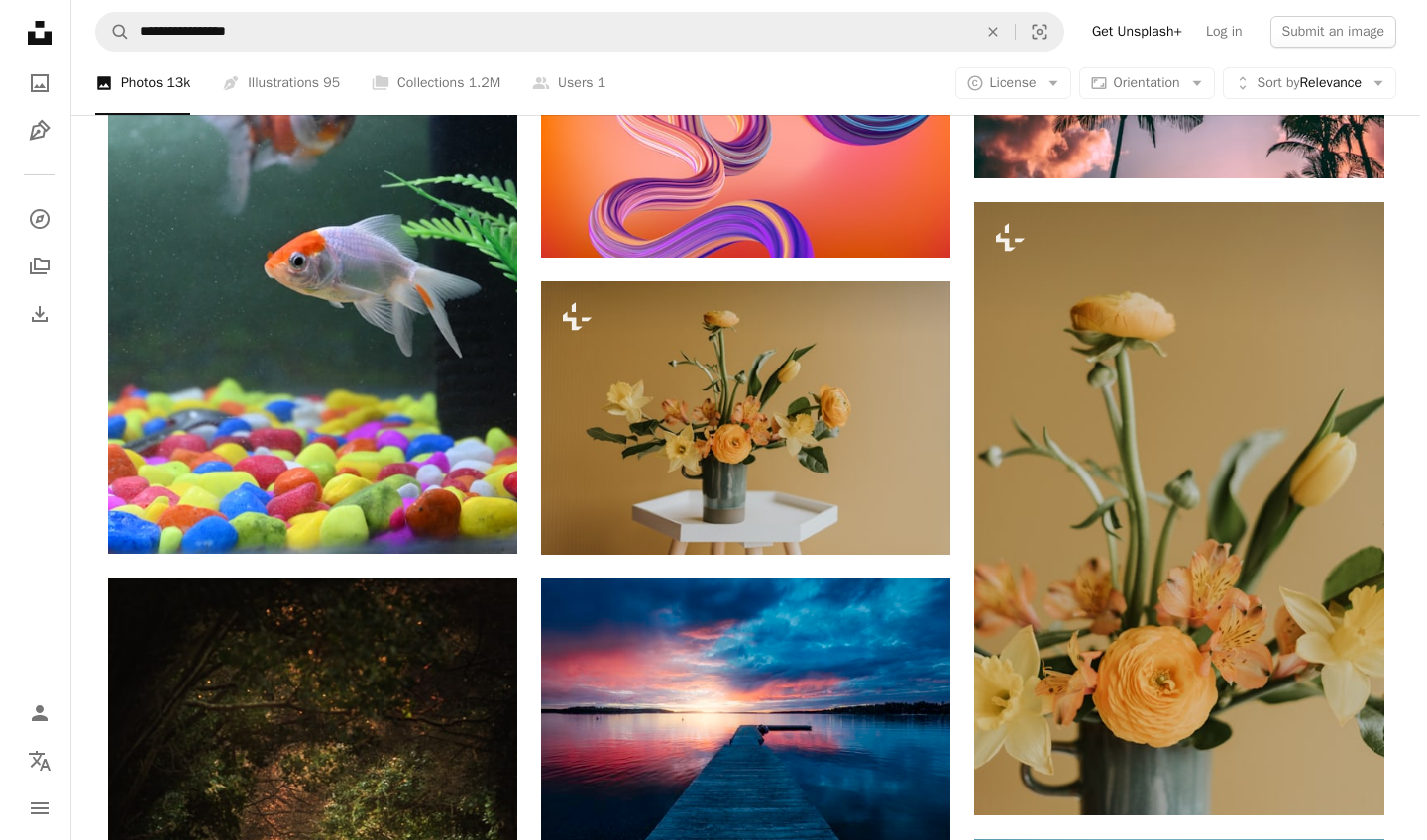 scroll, scrollTop: 24245, scrollLeft: 0, axis: vertical 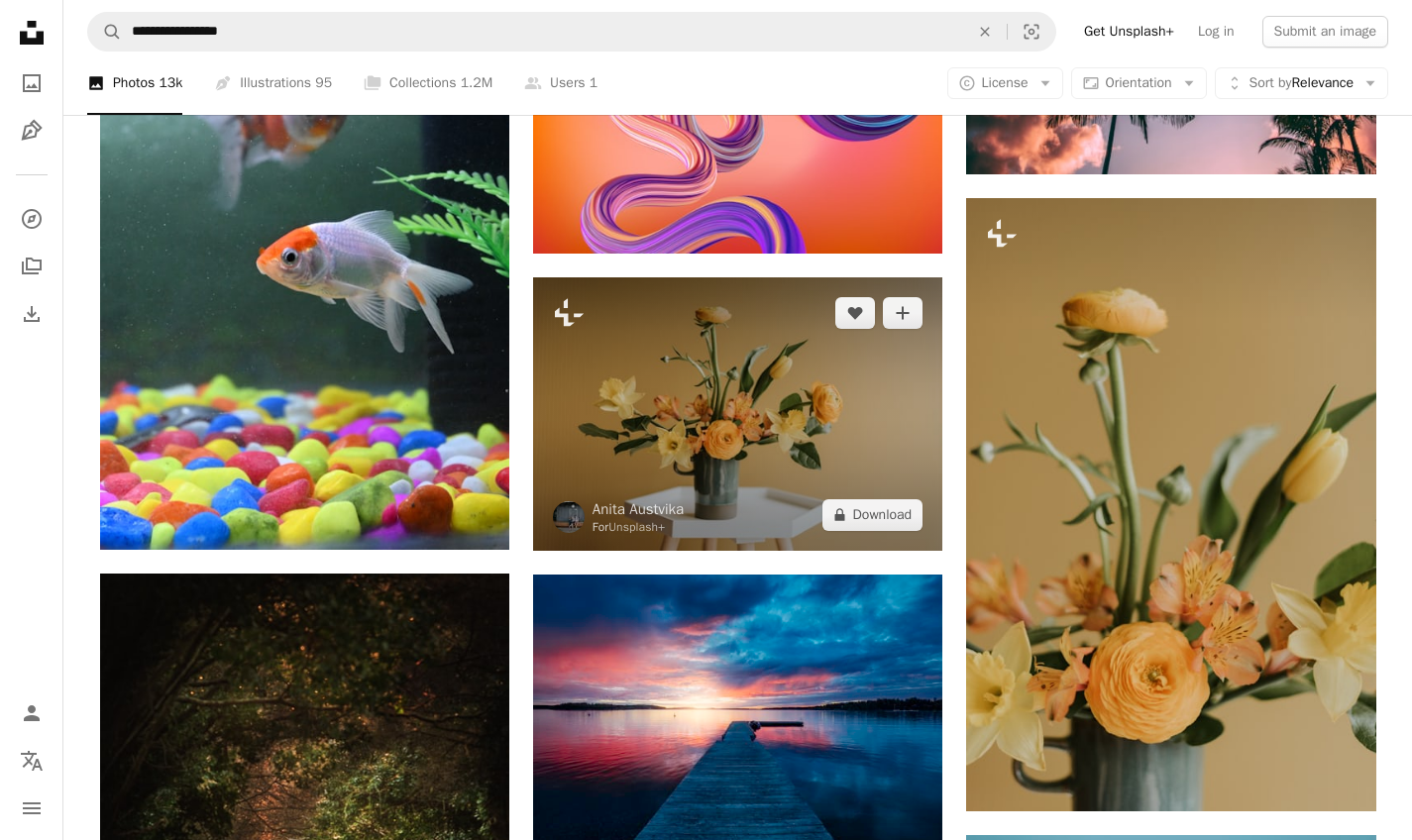 click at bounding box center (737, 414) 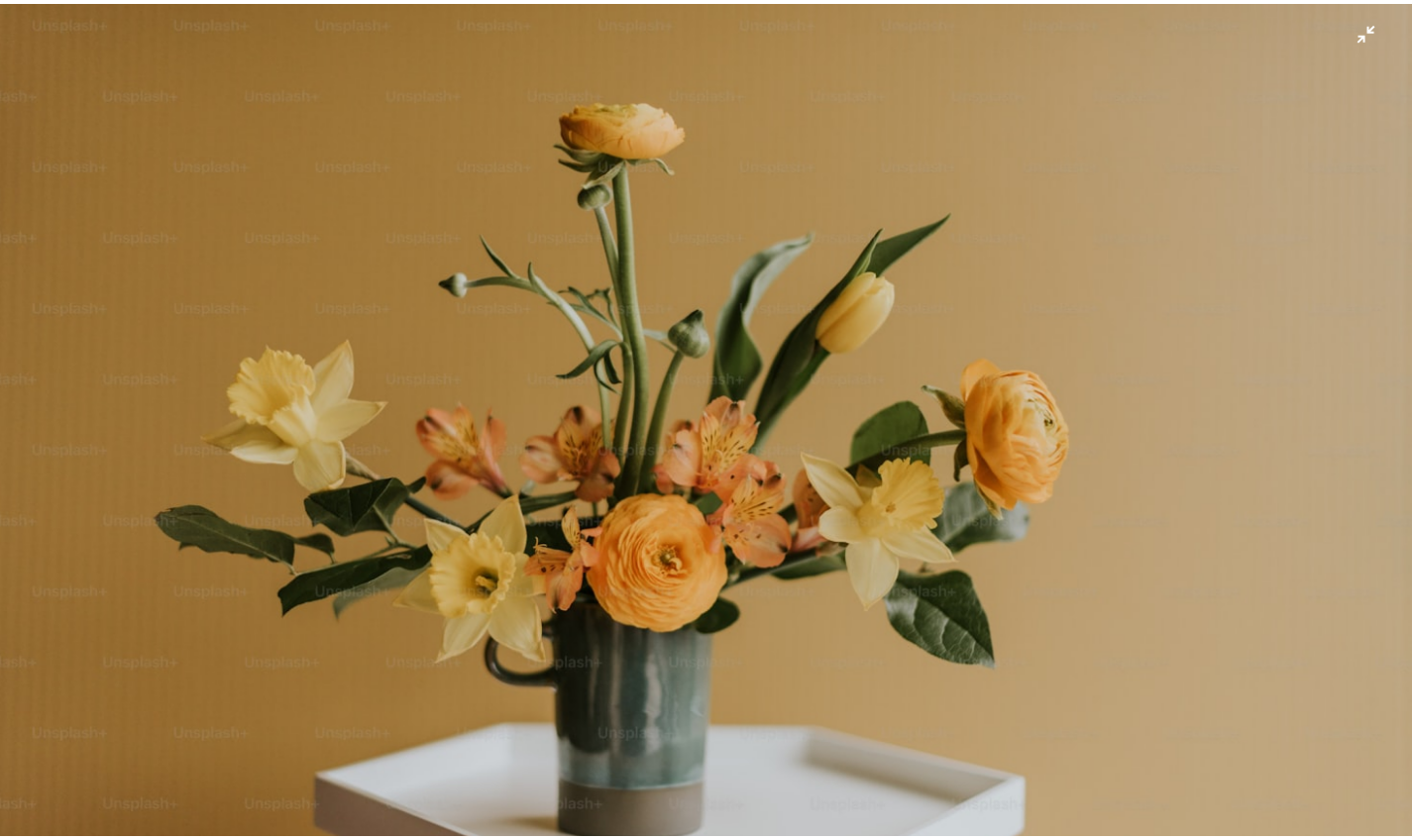 scroll, scrollTop: 52, scrollLeft: 0, axis: vertical 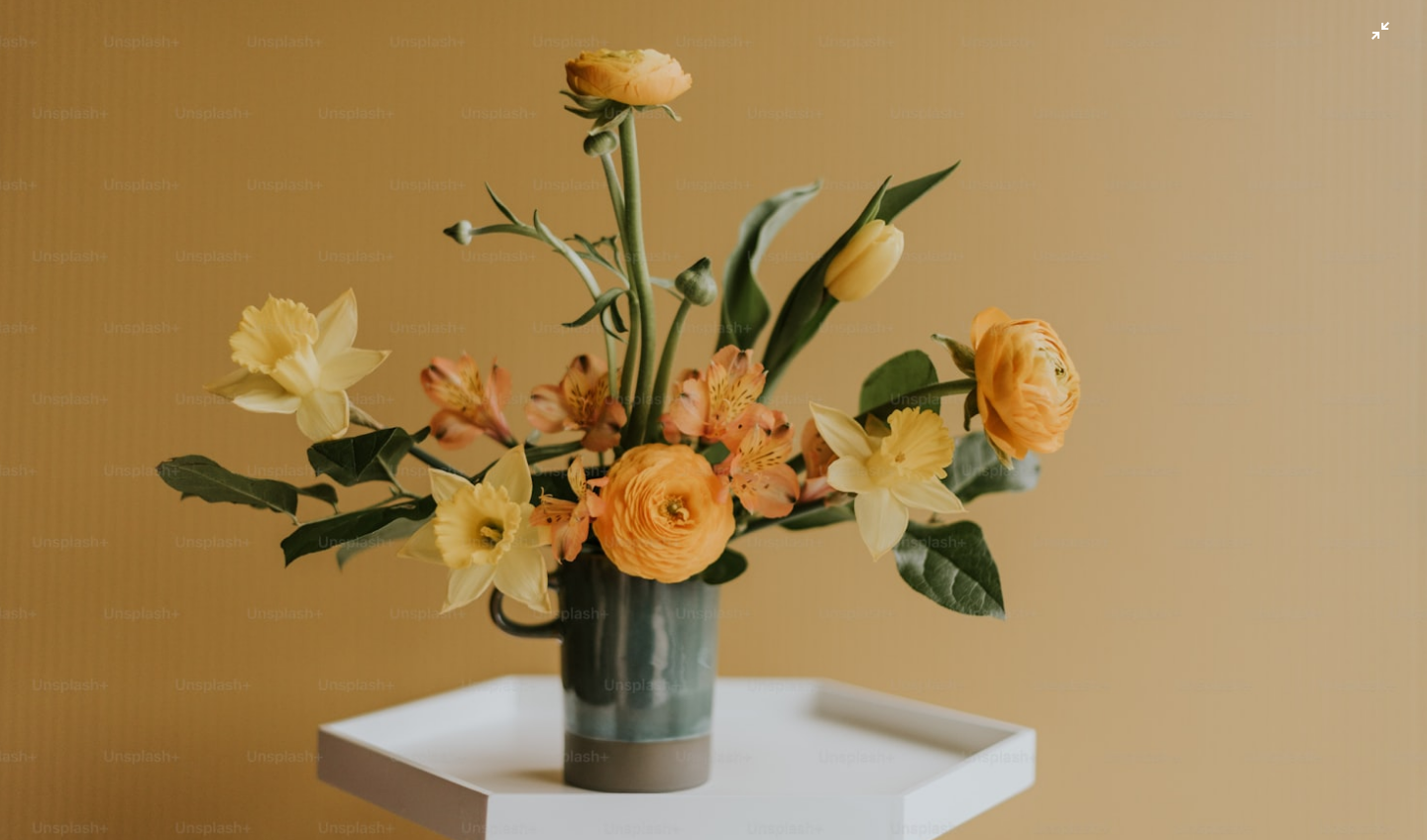 click at bounding box center [714, 424] 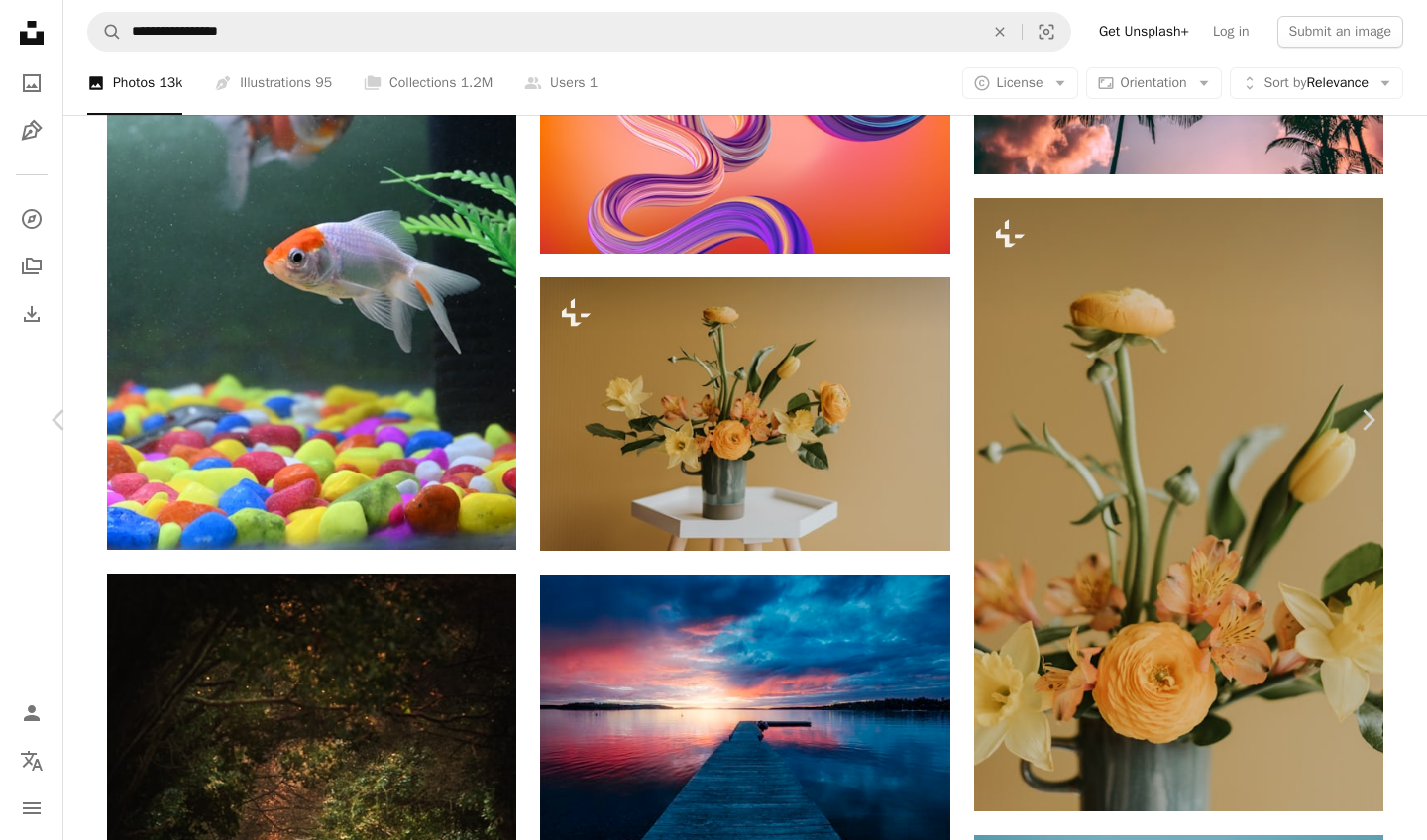 click on "A lock Download" at bounding box center [1233, 4085] 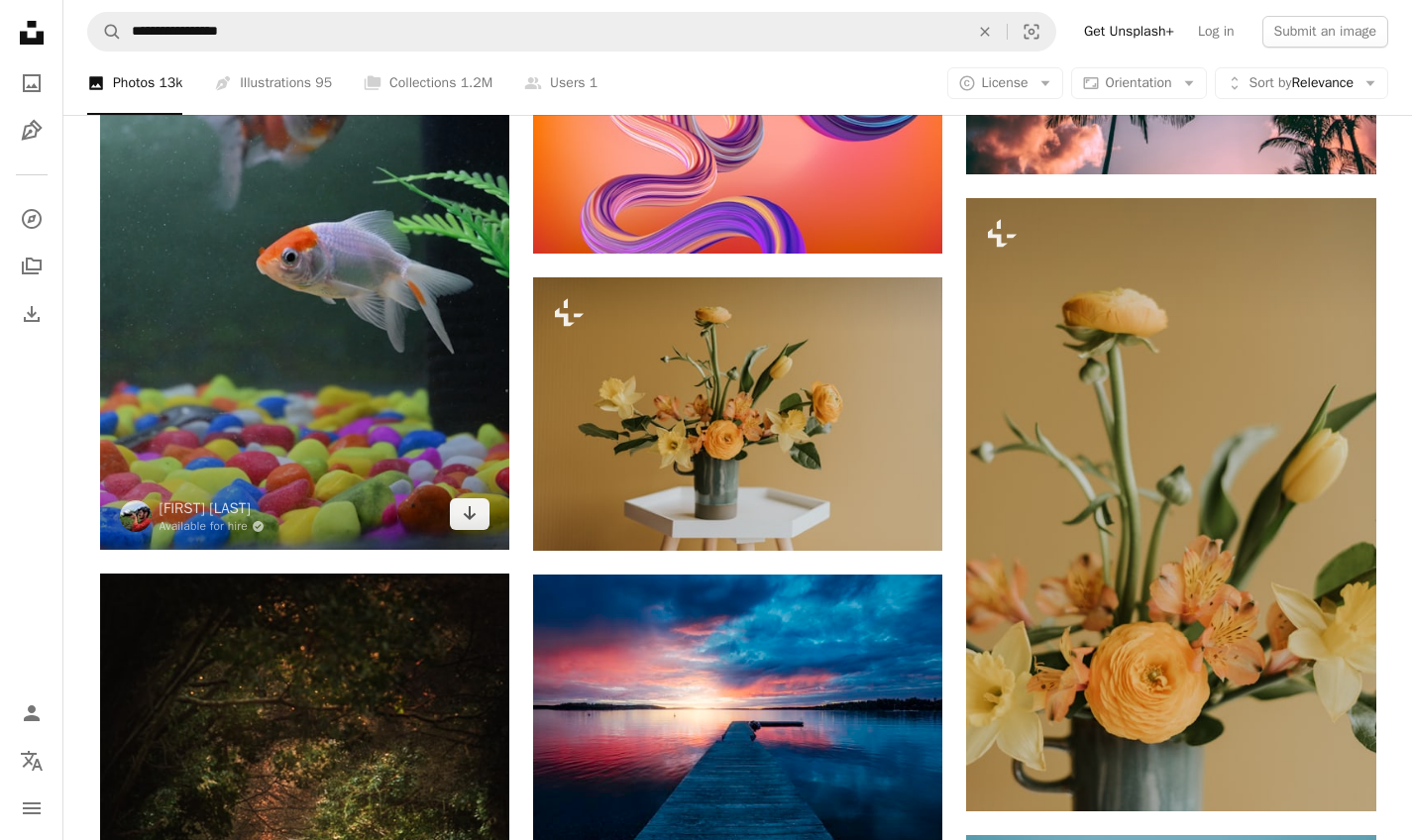 click at bounding box center (304, 243) 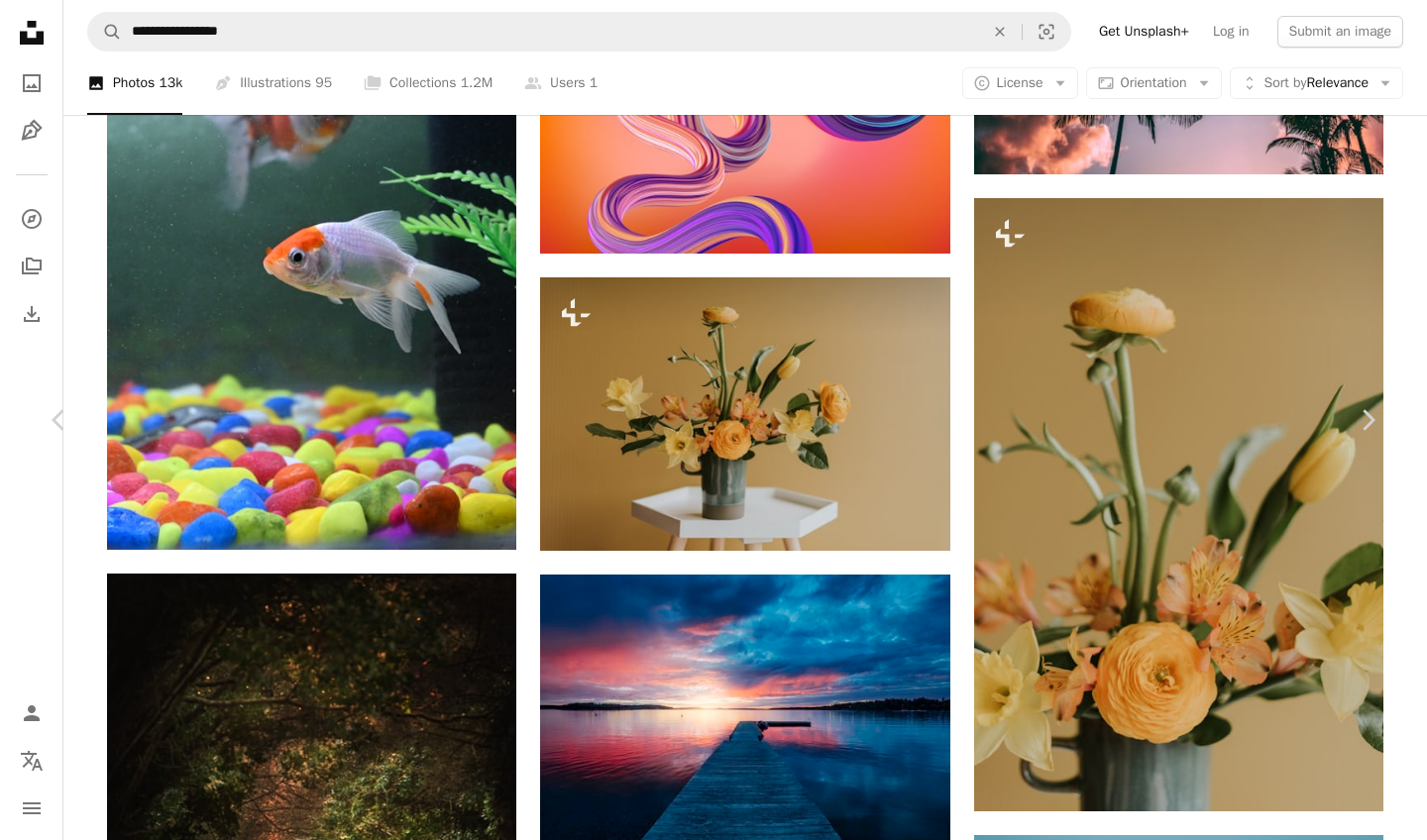 click on "An X shape Chevron left Chevron right [PERSON] Available for hire A checkmark inside of a circle A heart A plus sign Download free Chevron down Zoom in Views 217,916 Downloads 2,857 A forward-right arrow Share Info icon Info More Actions it's a beautiful day...with beautiful oranda (goldfish breed)... A map marker [CITY], [STATE], [COUNTRY] Calendar outlined Published on September 2, 2021 Camera NIKON CORPORATION, NIKON Z 50 Safety Free to use under the Unsplash License full hd wallpaper free goldfish beautiful fish animal india fish mumbai aquarium sea life maharashtra aquatic Creative Commons images Browse premium related images on iStock  |  Save 20% with code UNSPLASH20 View more on iStock  ↗ Related images A heart A plus sign Flower Four Arrow pointing down A heart A plus sign [PERSON] Arrow pointing down A heart A plus sign [PERSON] Andersson Arrow pointing down Plus sign for Unsplash+ A heart A plus sign [PERSON] For  Unsplash+ A lock Download A heart A plus sign A heart" at bounding box center [714, 4459] 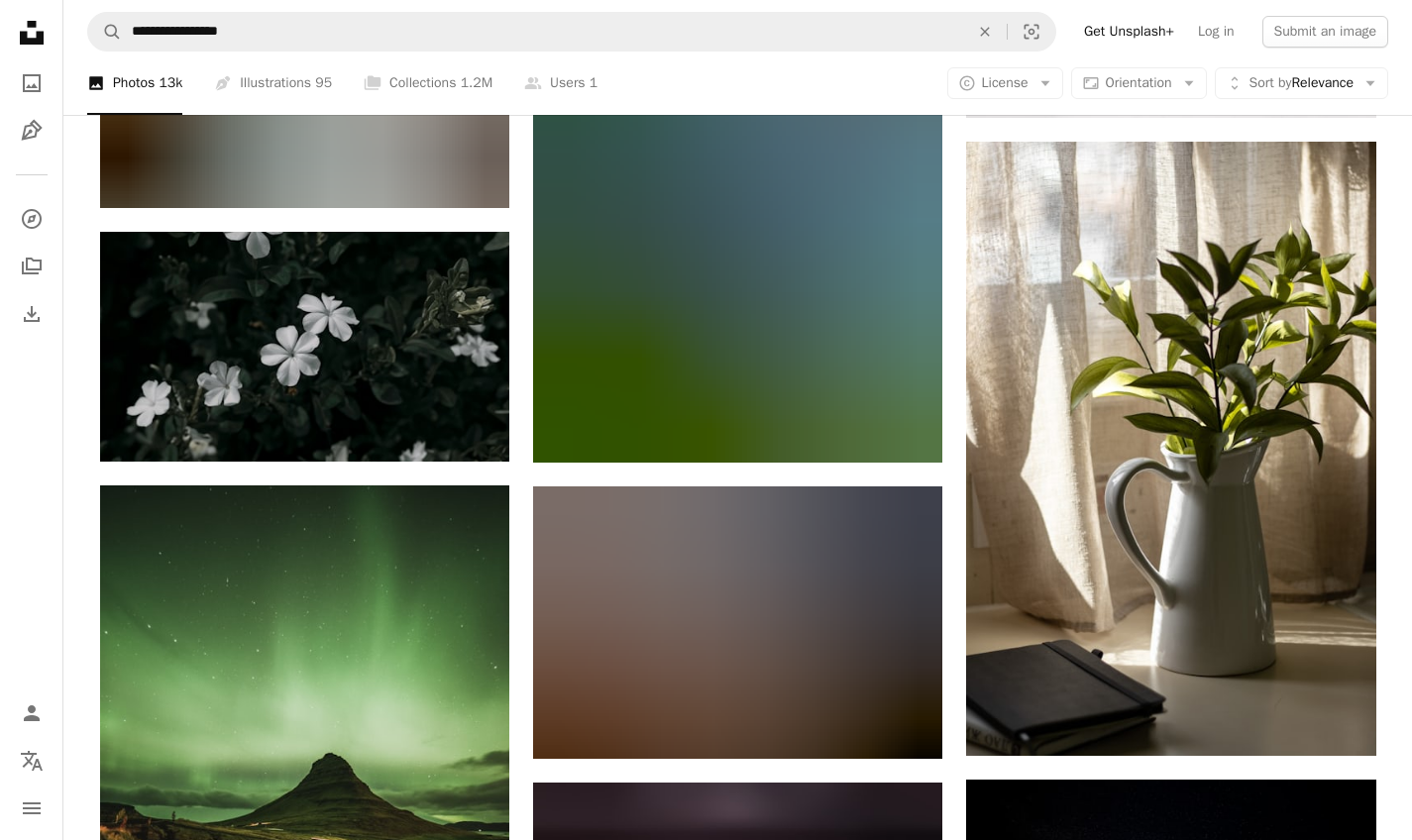 scroll, scrollTop: 61040, scrollLeft: 0, axis: vertical 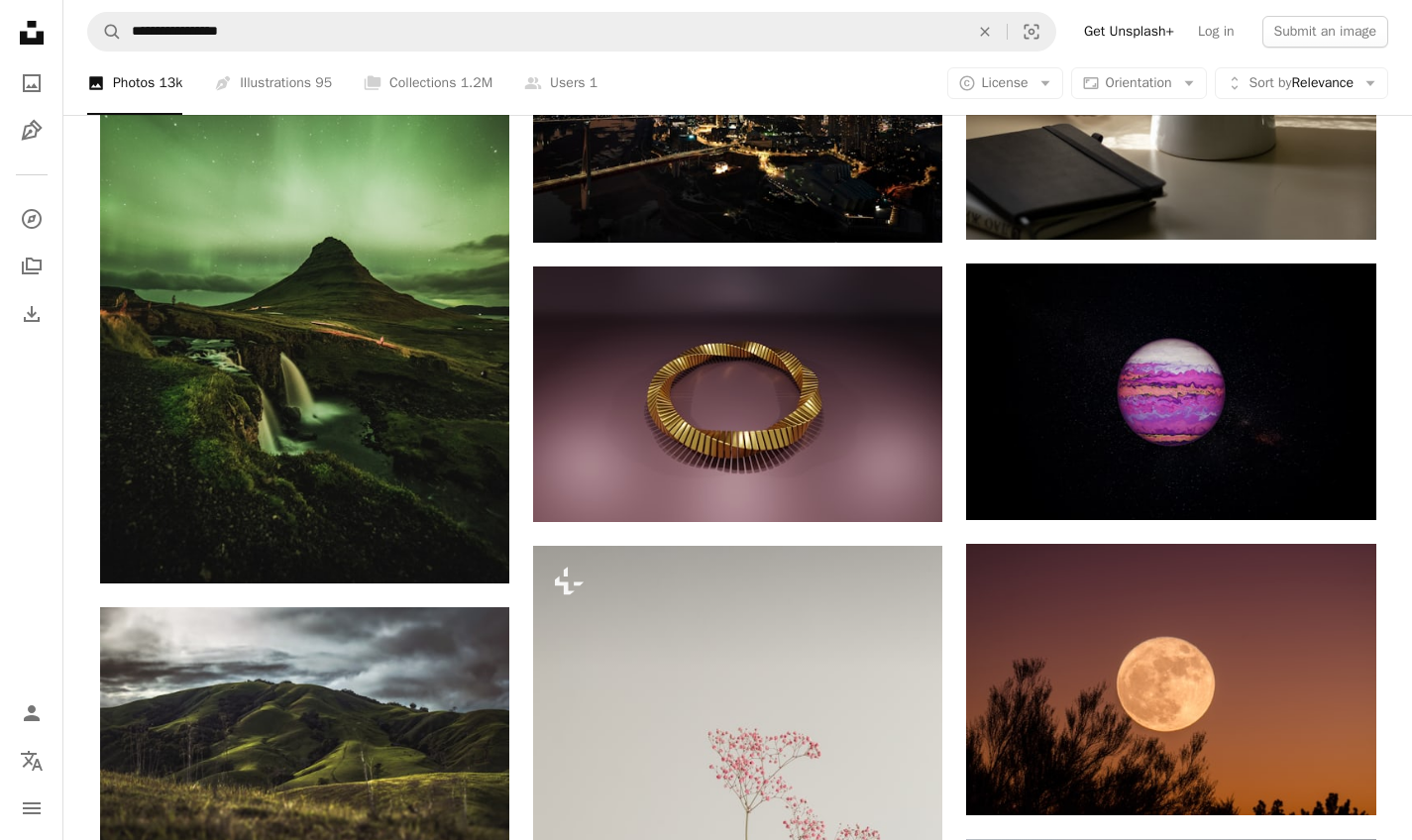 click at bounding box center (304, -170) 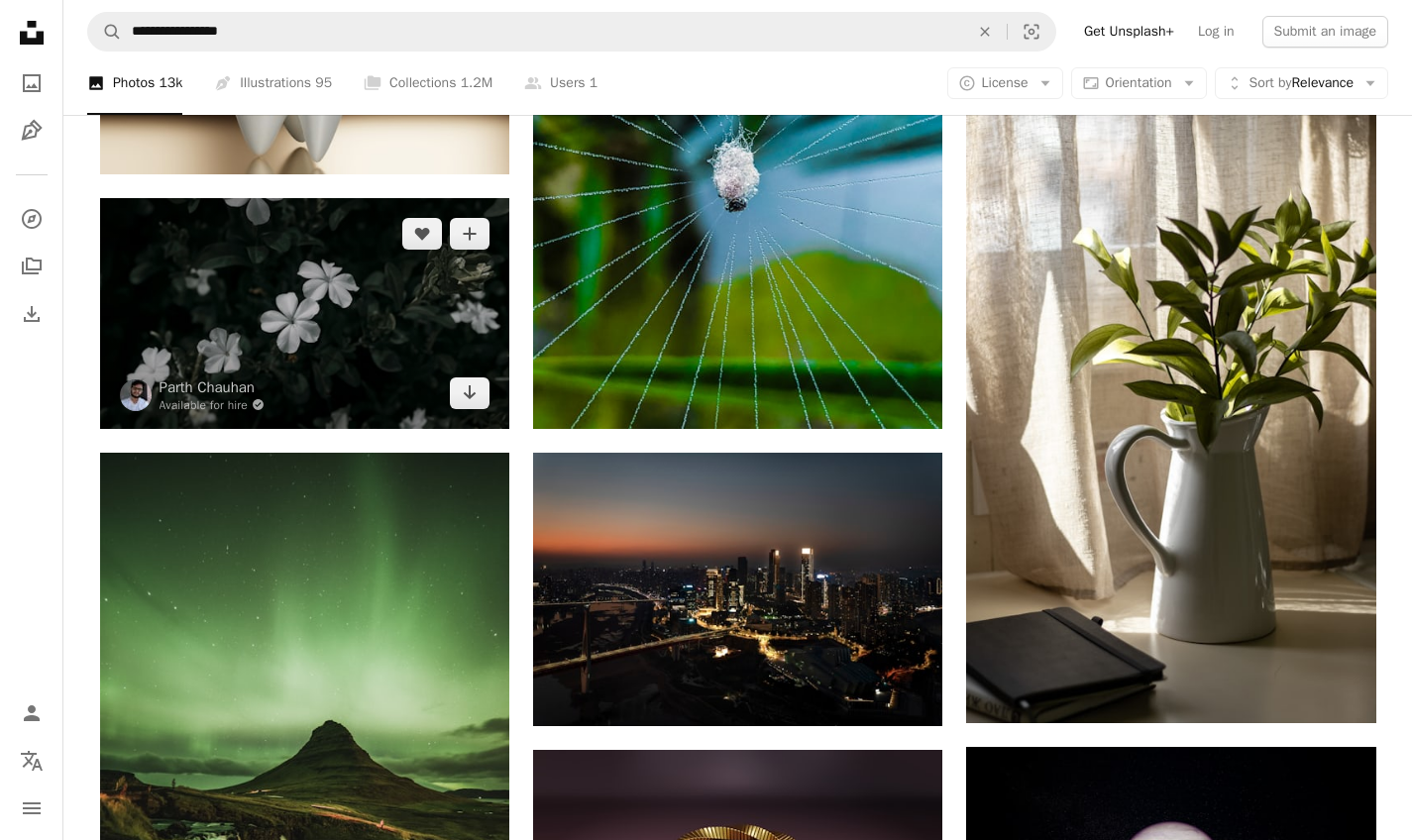 click at bounding box center (304, 313) 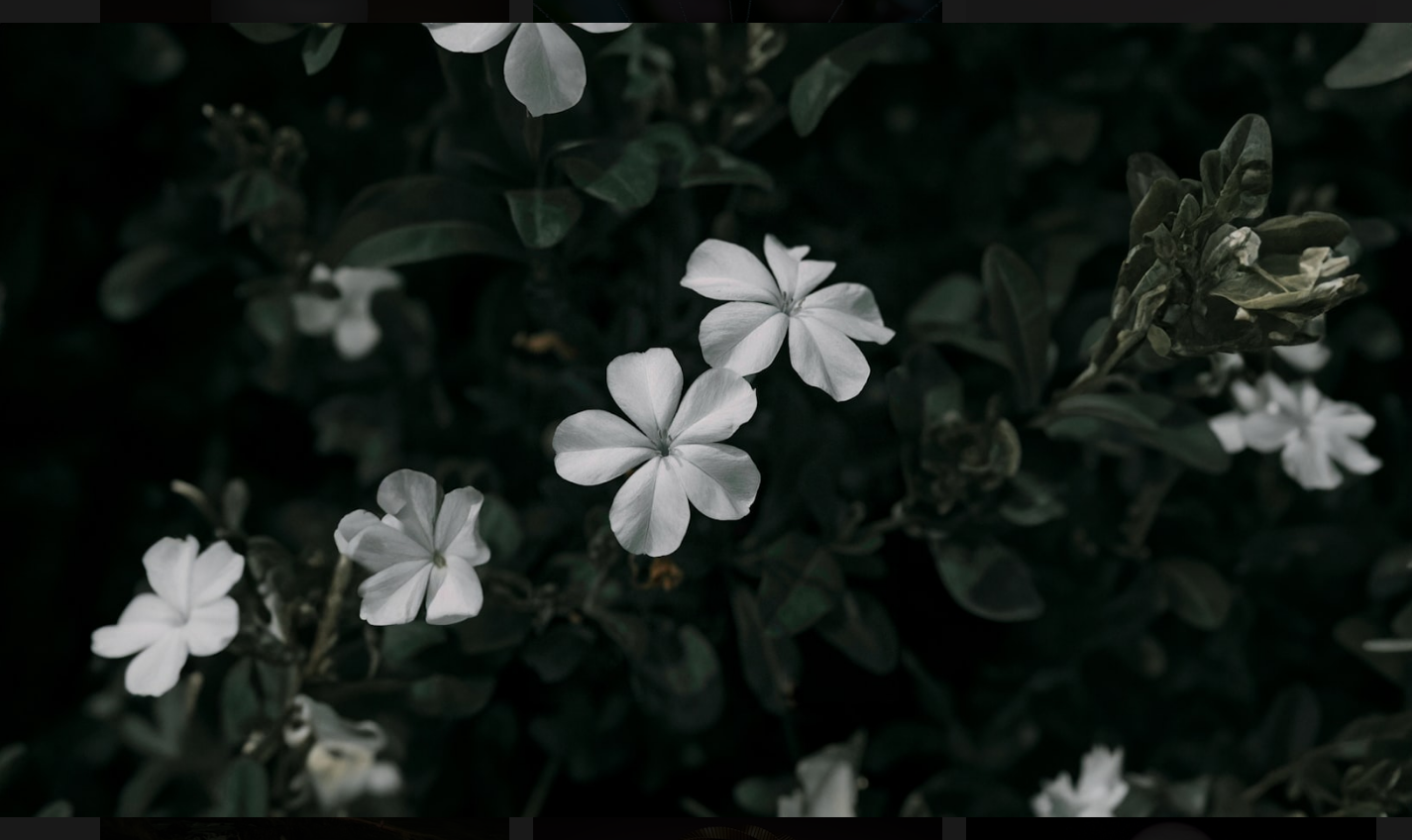 click at bounding box center [706, 420] 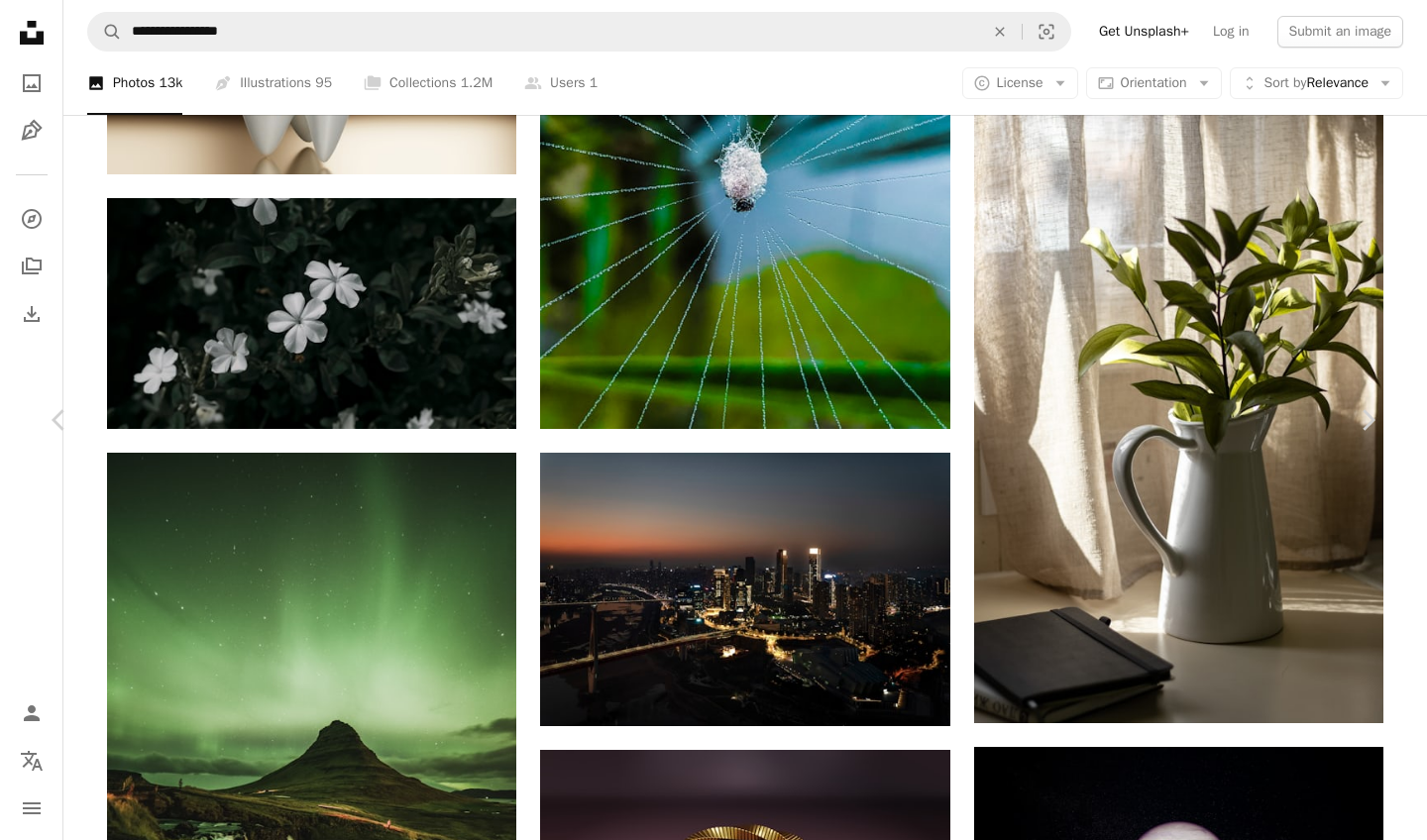 click on "Download free" at bounding box center [1195, 6185] 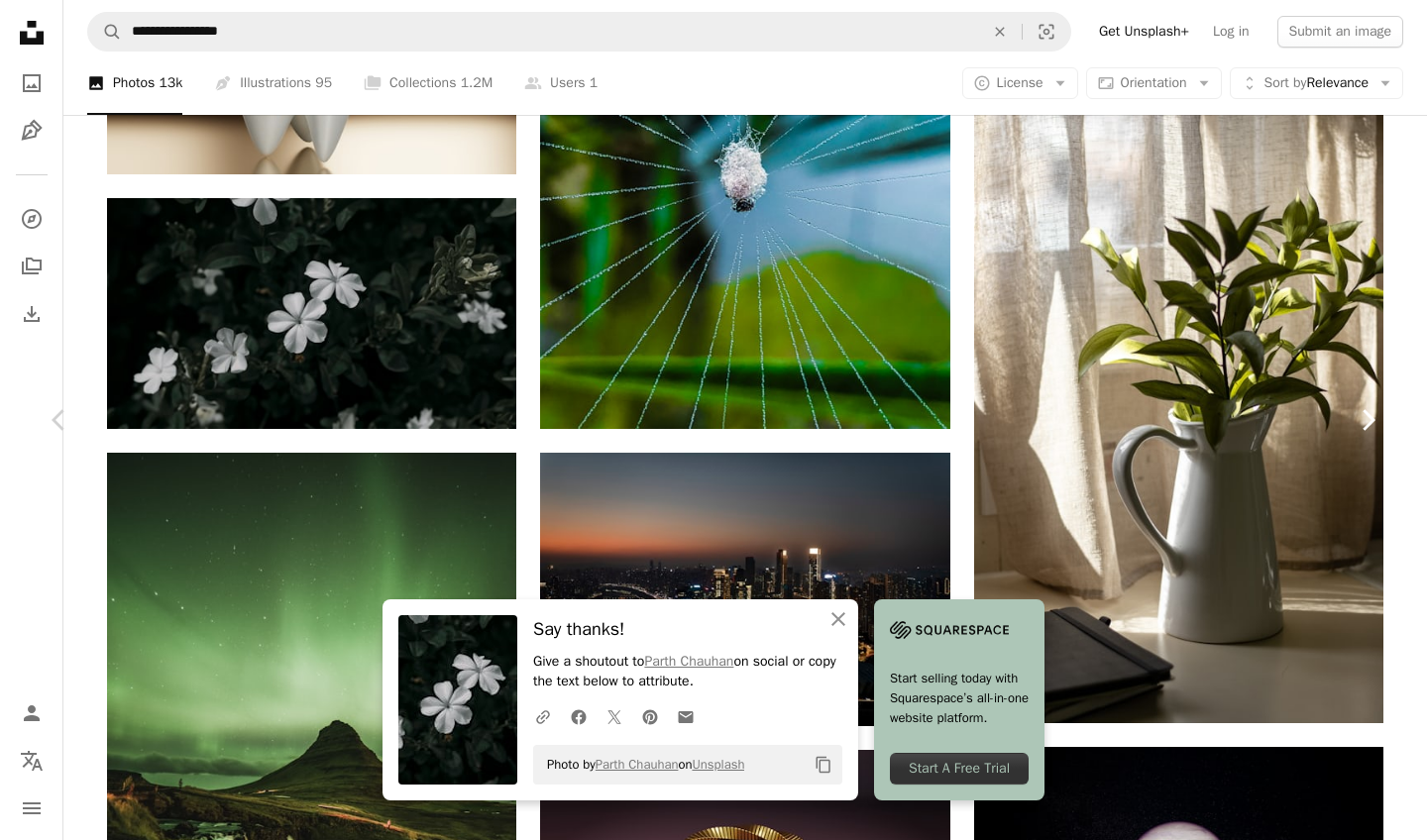 click on "Chevron right" at bounding box center (1368, 420) 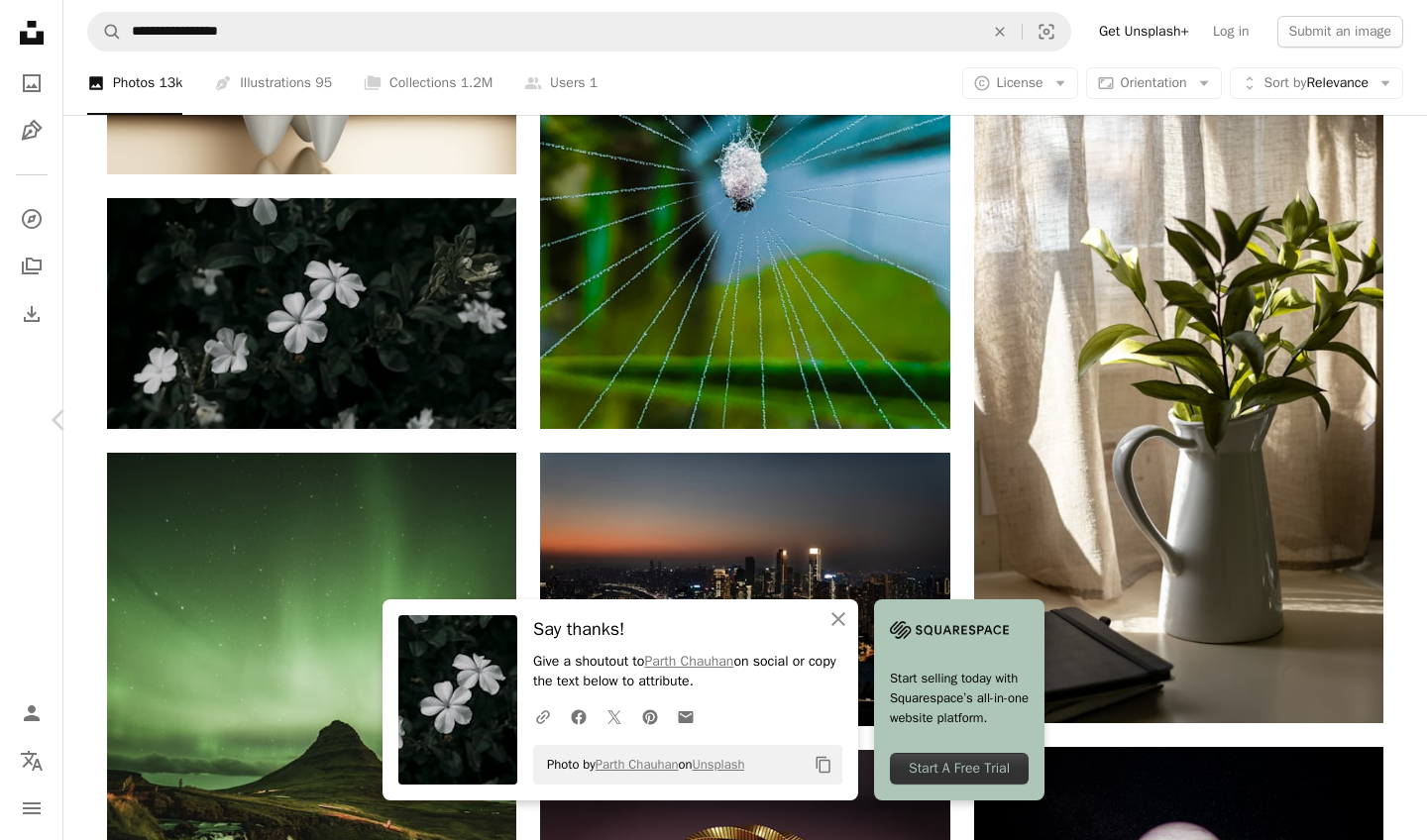 click on "An X shape Chevron left Chevron right An X shape Close Say thanks! Give a shoutout to  [PERSON]  on social or copy the text below to attribute. A URL sharing icon (chains) Facebook icon X (formerly Twitter) icon Pinterest icon An envelope Photo by  [PERSON]  on  Unsplash
Copy content Start selling today with Squarespace’s all-in-one website platform. Start A Free Trial BoliviaInteligente boliviainteligente A heart A plus sign Download free Chevron down Zoom in Views 323,133 Downloads 1,794 Featured in 3D Renders A forward-right arrow Share Info icon Info More Actions Read more Calendar outlined Published on  December 4, 2023 Safety Free to use under the  Unsplash License texture space pattern earth wall universe galaxy stars planet globe solar system astronomy circle outer space full hd full screen sphere dots full color full colour Creative Commons images Browse premium related images on iStock  |  Save 20% with code UNSPLASH20 View more on iStock  ↗ Related images A heart A plus sign" at bounding box center (714, 6559) 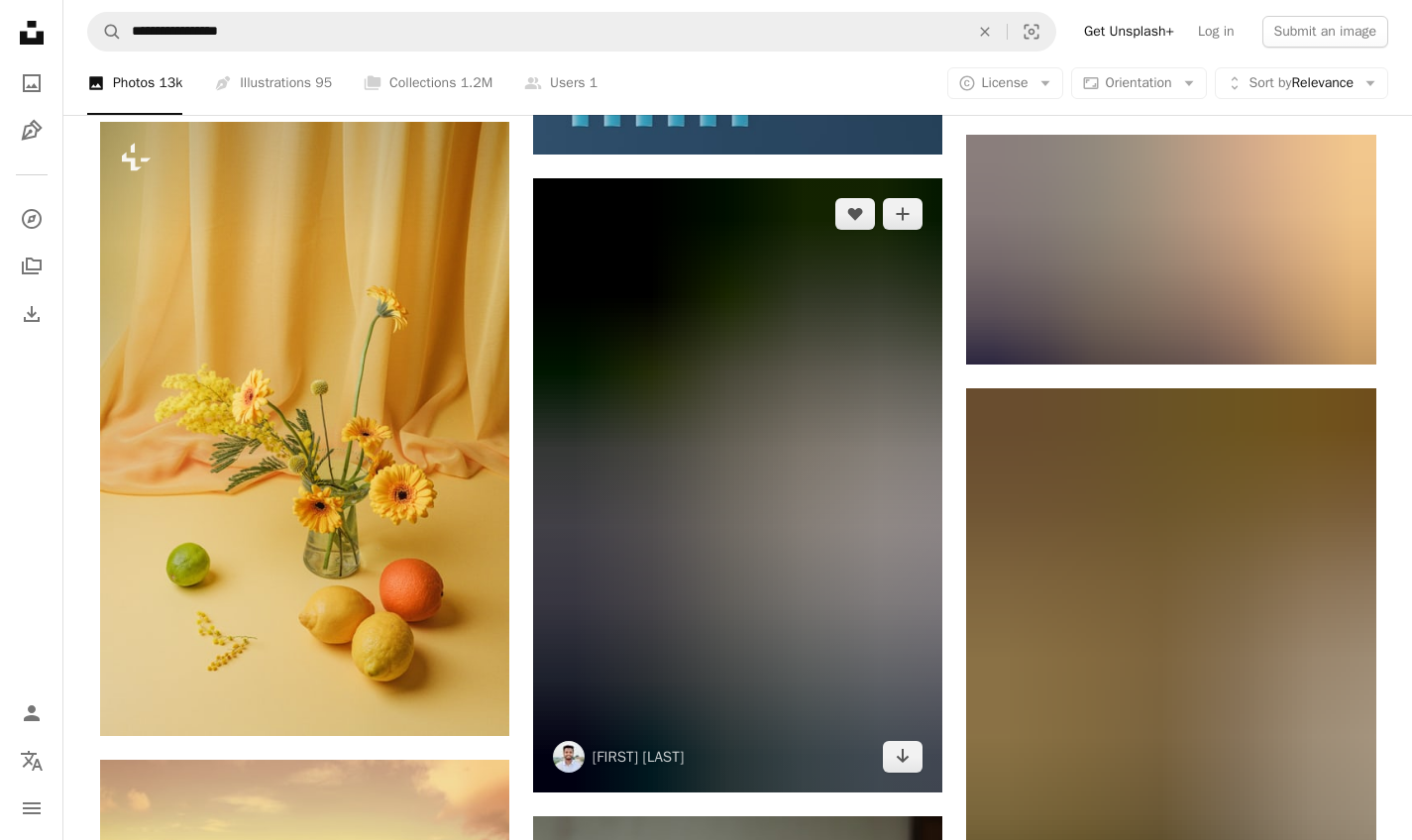 scroll, scrollTop: 79881, scrollLeft: 0, axis: vertical 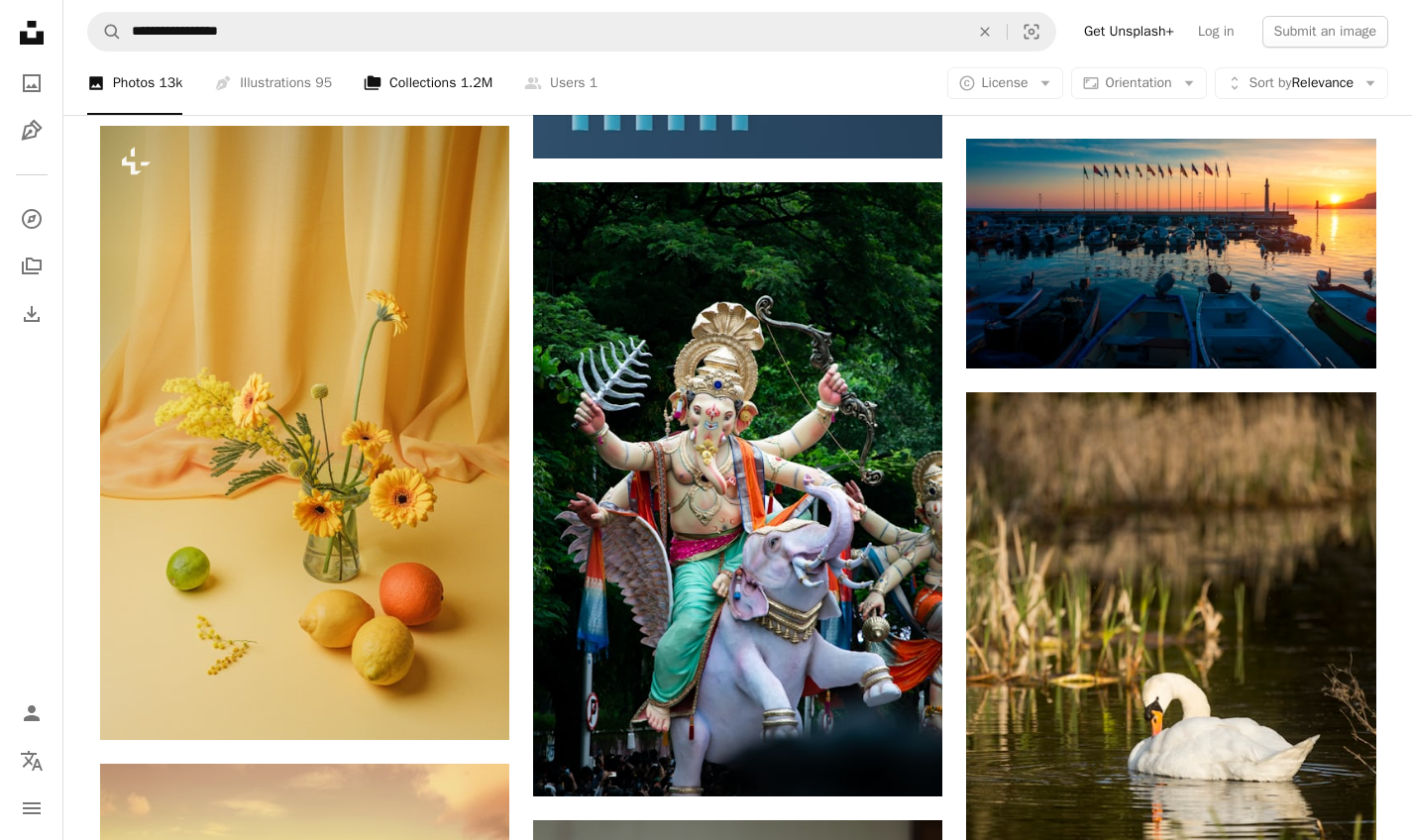 click on "A stack of folders Collections   1.2M" at bounding box center [428, 83] 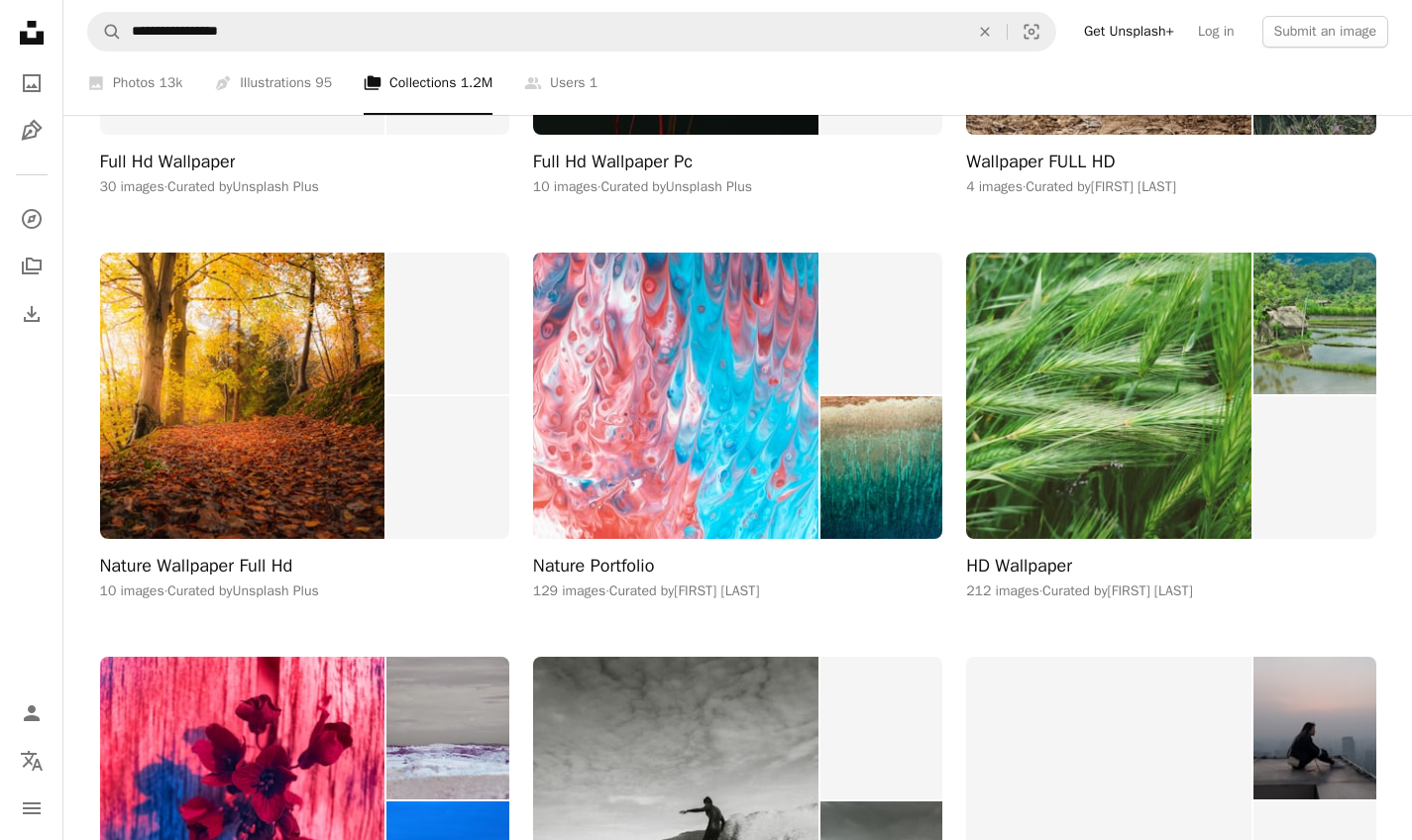 scroll, scrollTop: 963, scrollLeft: 0, axis: vertical 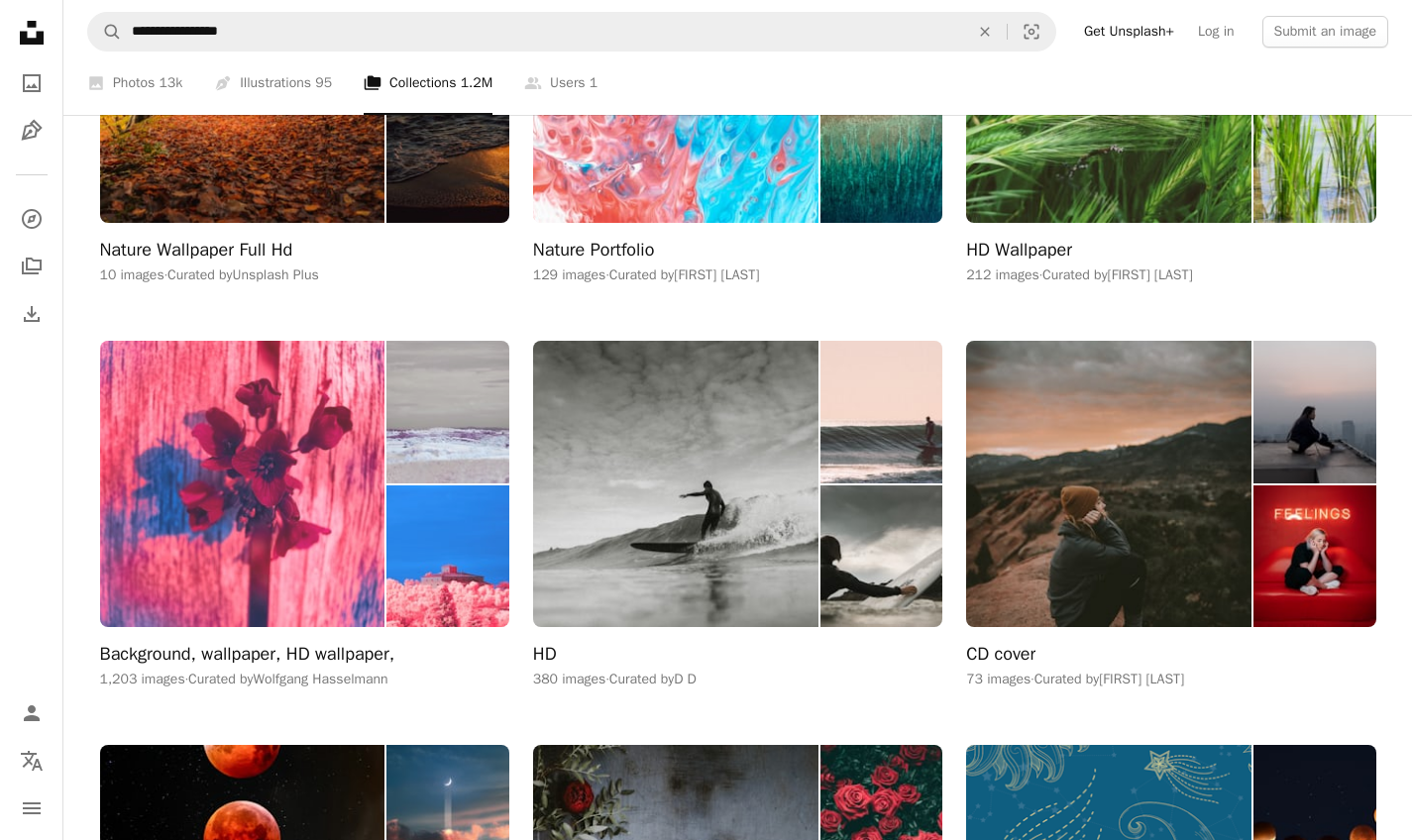click on "Background, wallpaper, HD wallpaper," at bounding box center [248, 655] 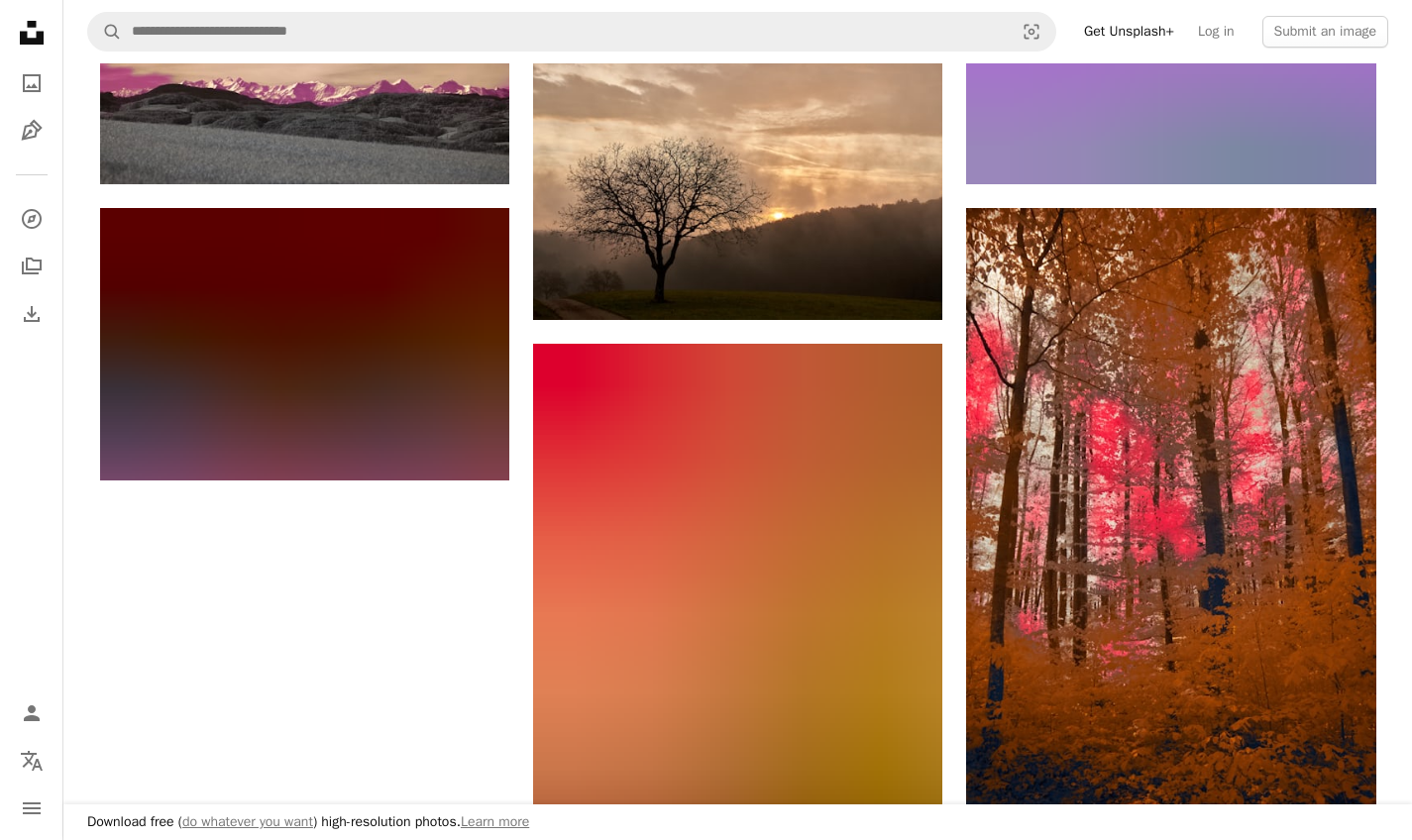 scroll, scrollTop: 2535, scrollLeft: 0, axis: vertical 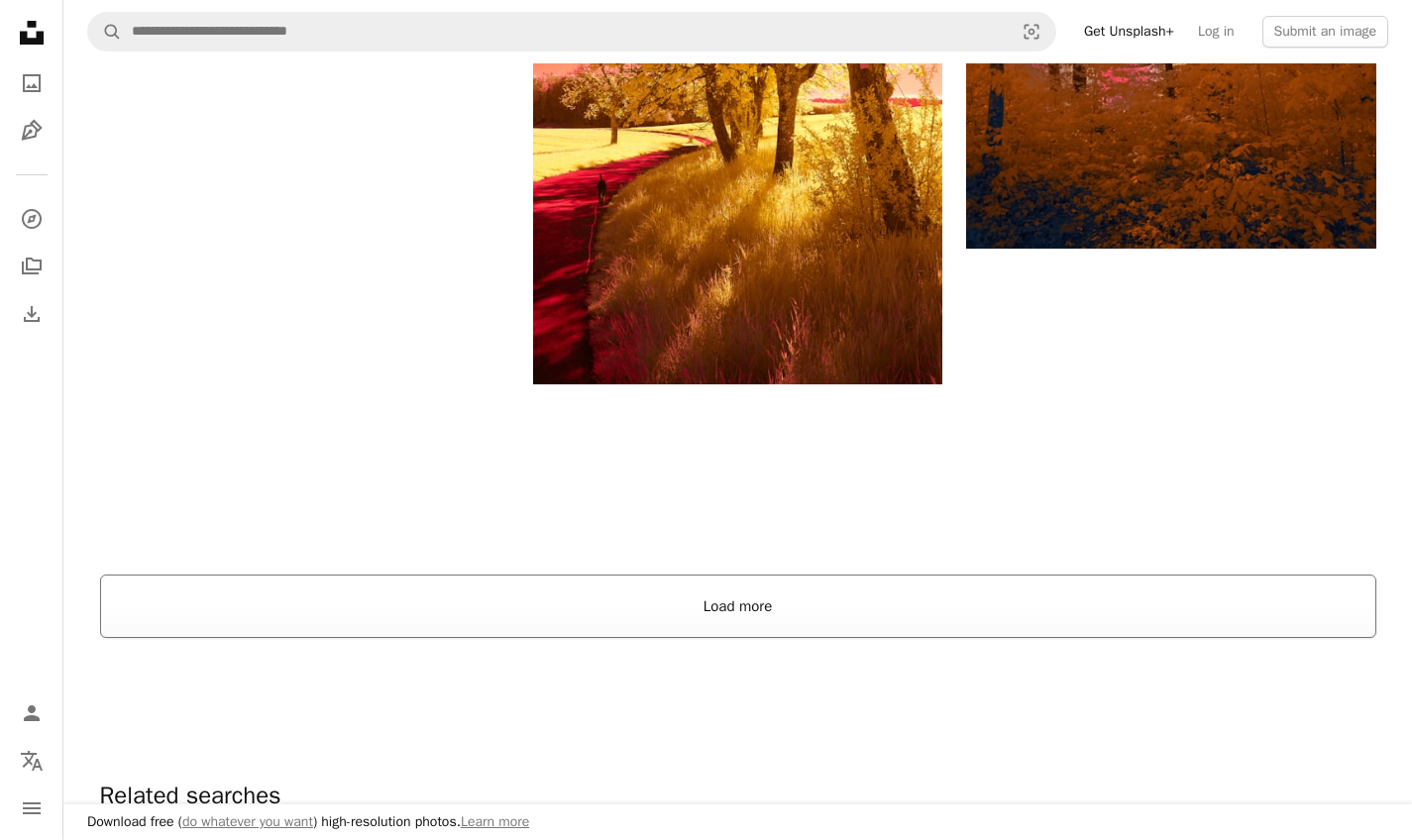 click on "Load more" at bounding box center [738, 606] 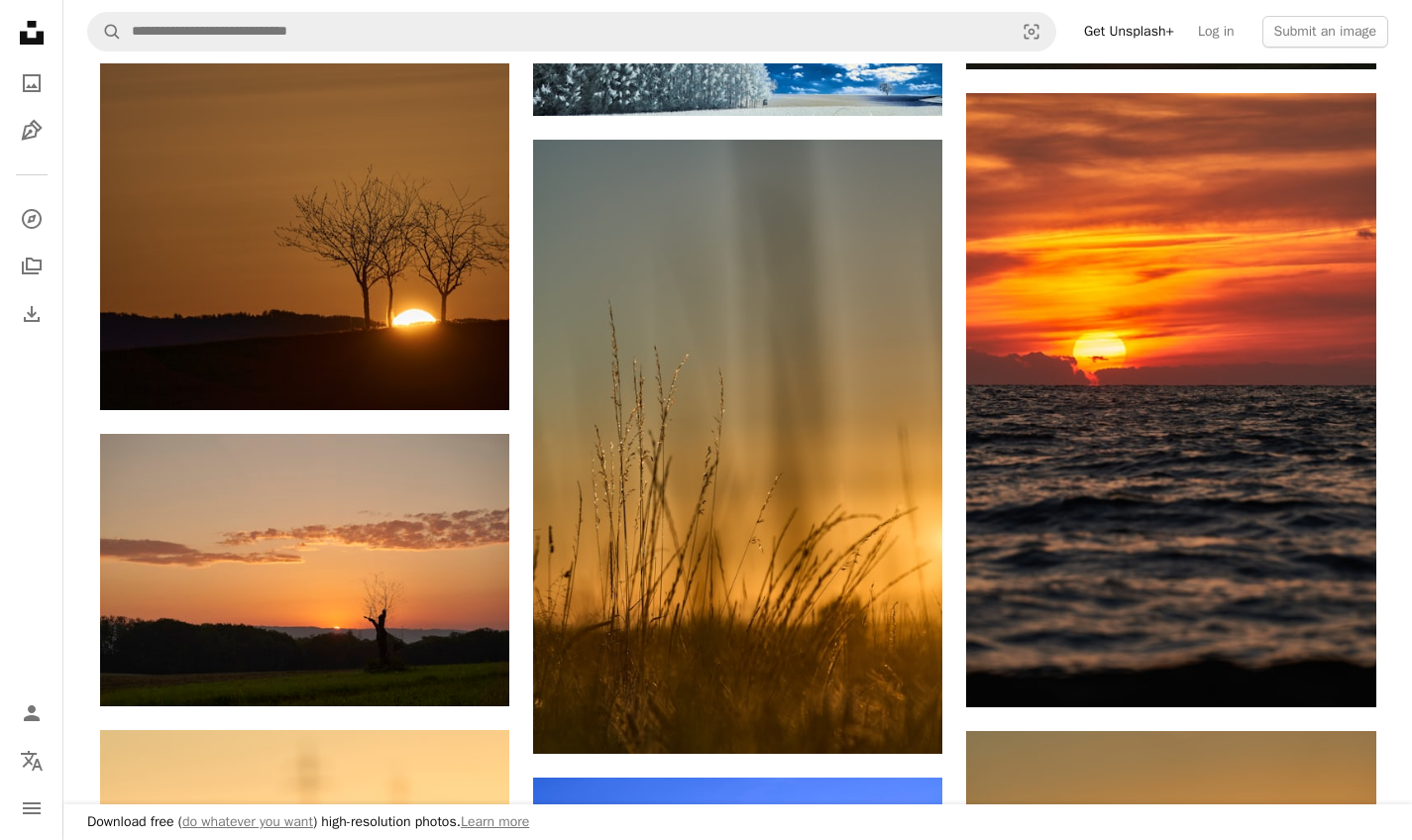 scroll, scrollTop: 10050, scrollLeft: 0, axis: vertical 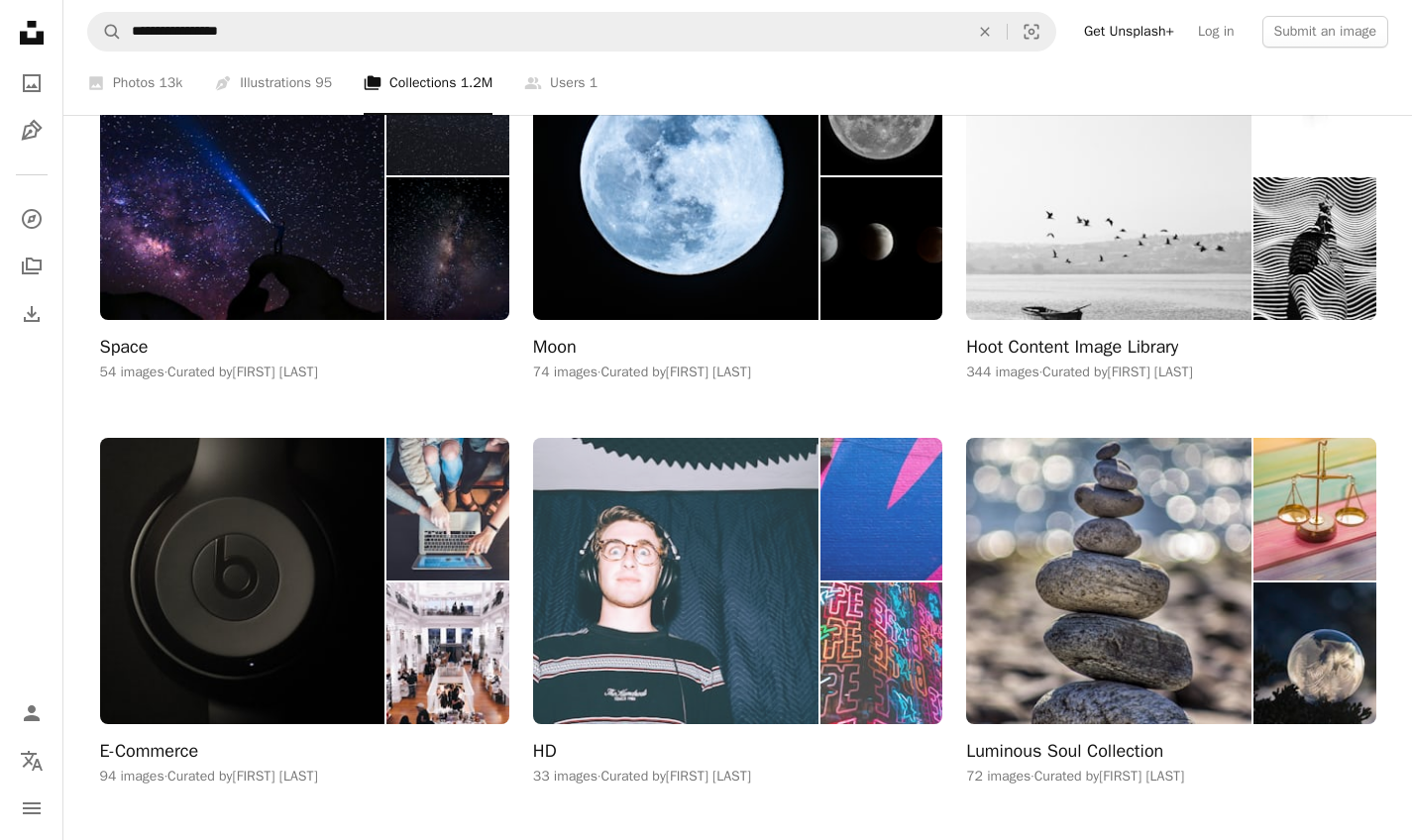 click on "HD" at bounding box center (545, 752) 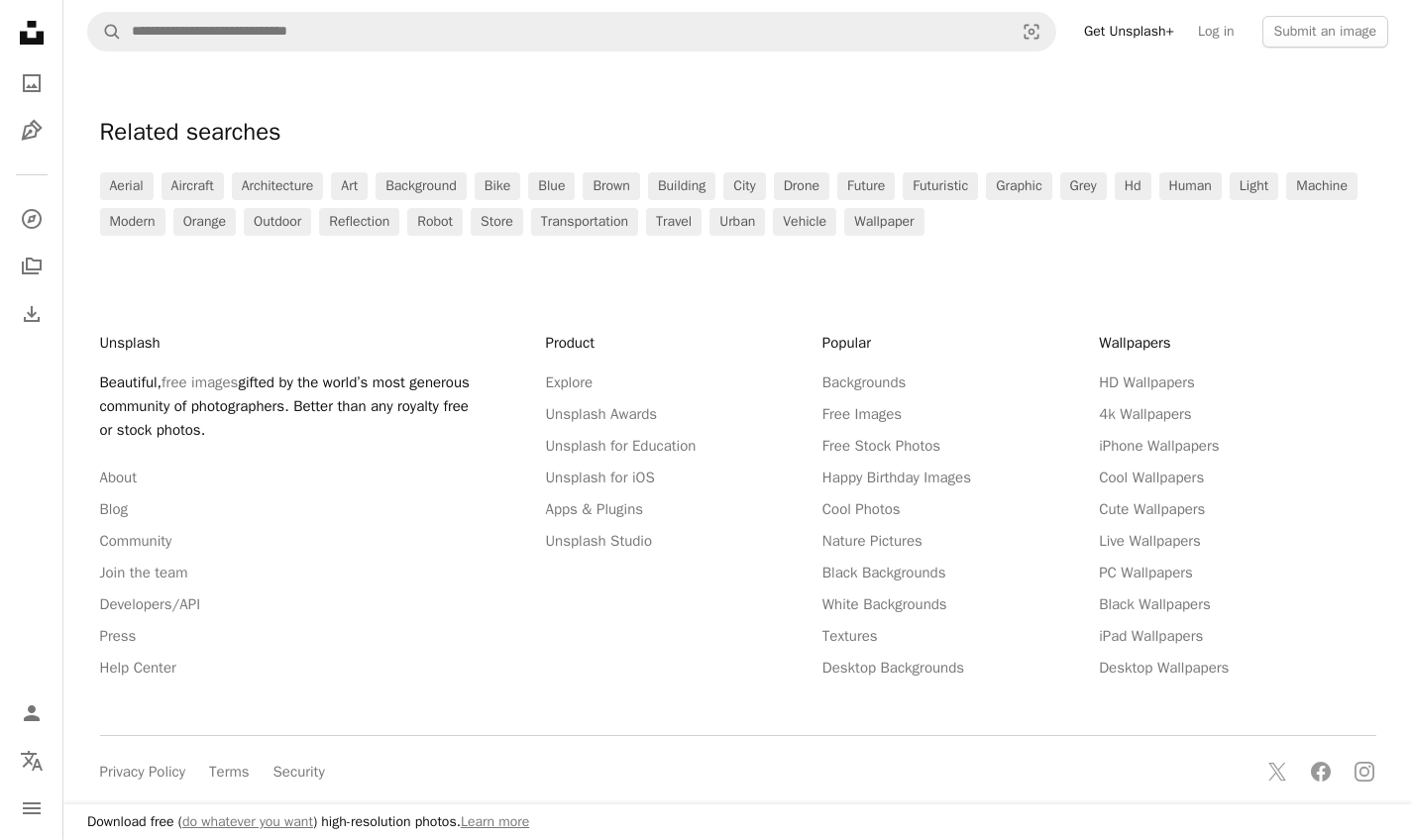 scroll, scrollTop: 2992, scrollLeft: 0, axis: vertical 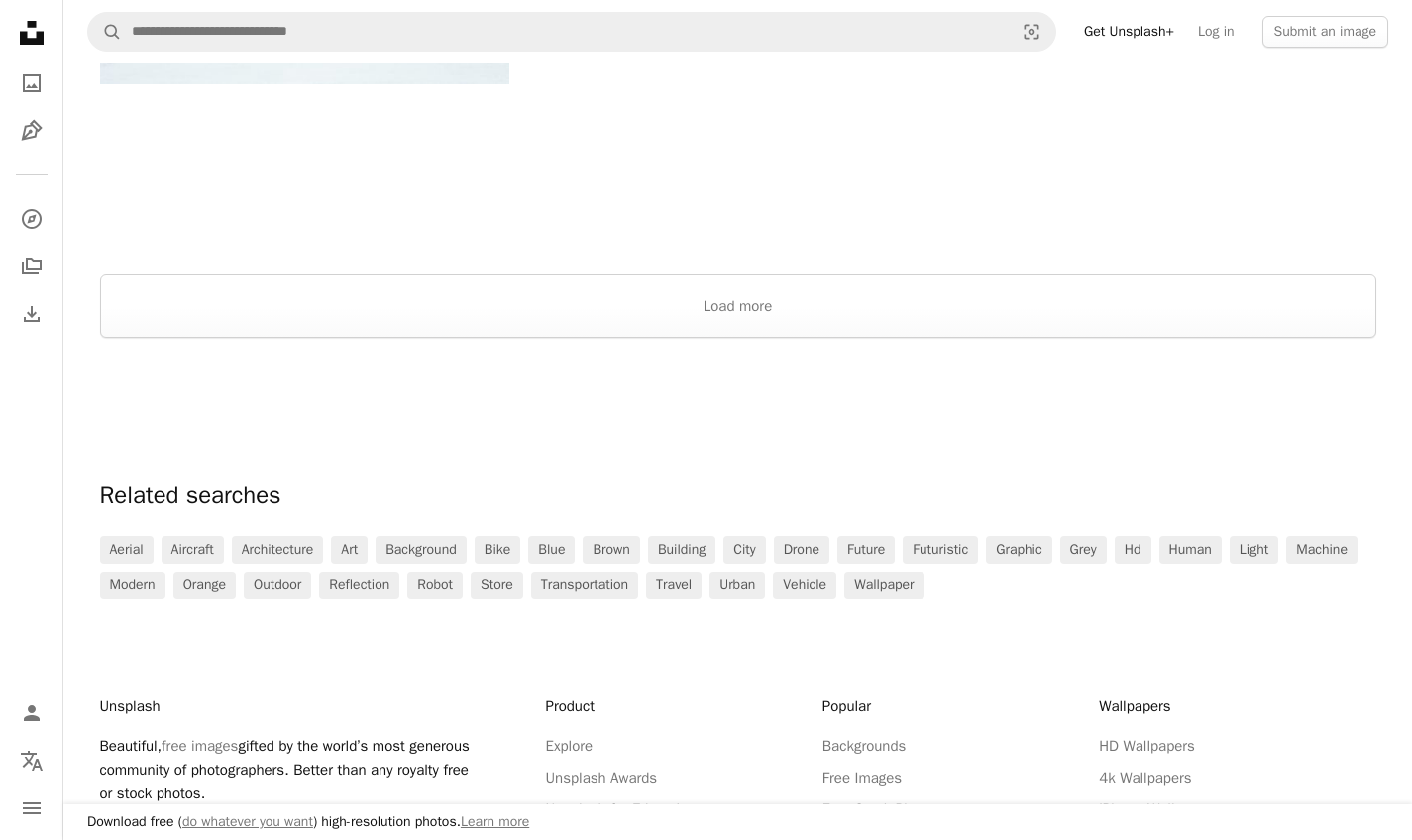 click on "A heart A plus sign [PERSON] Available for hire A checkmark inside of a circle Arrow pointing down A heart A plus sign [PERSON] Arrow pointing down A heart A plus sign [PERSON] Available for hire A checkmark inside of a circle Arrow pointing down A heart A plus sign [PERSON] Available for hire A checkmark inside of a circle Arrow pointing down A heart A plus sign [PERSON] Available for hire A checkmark inside of a circle Arrow pointing down A heart A plus sign [PERSON] Available for hire A checkmark inside of a circle Arrow pointing down A heart A plus sign [PERSON] Arrow pointing down A heart A plus sign [PERSON] Available for hire A checkmark inside of a circle hd" at bounding box center (737, -1024) 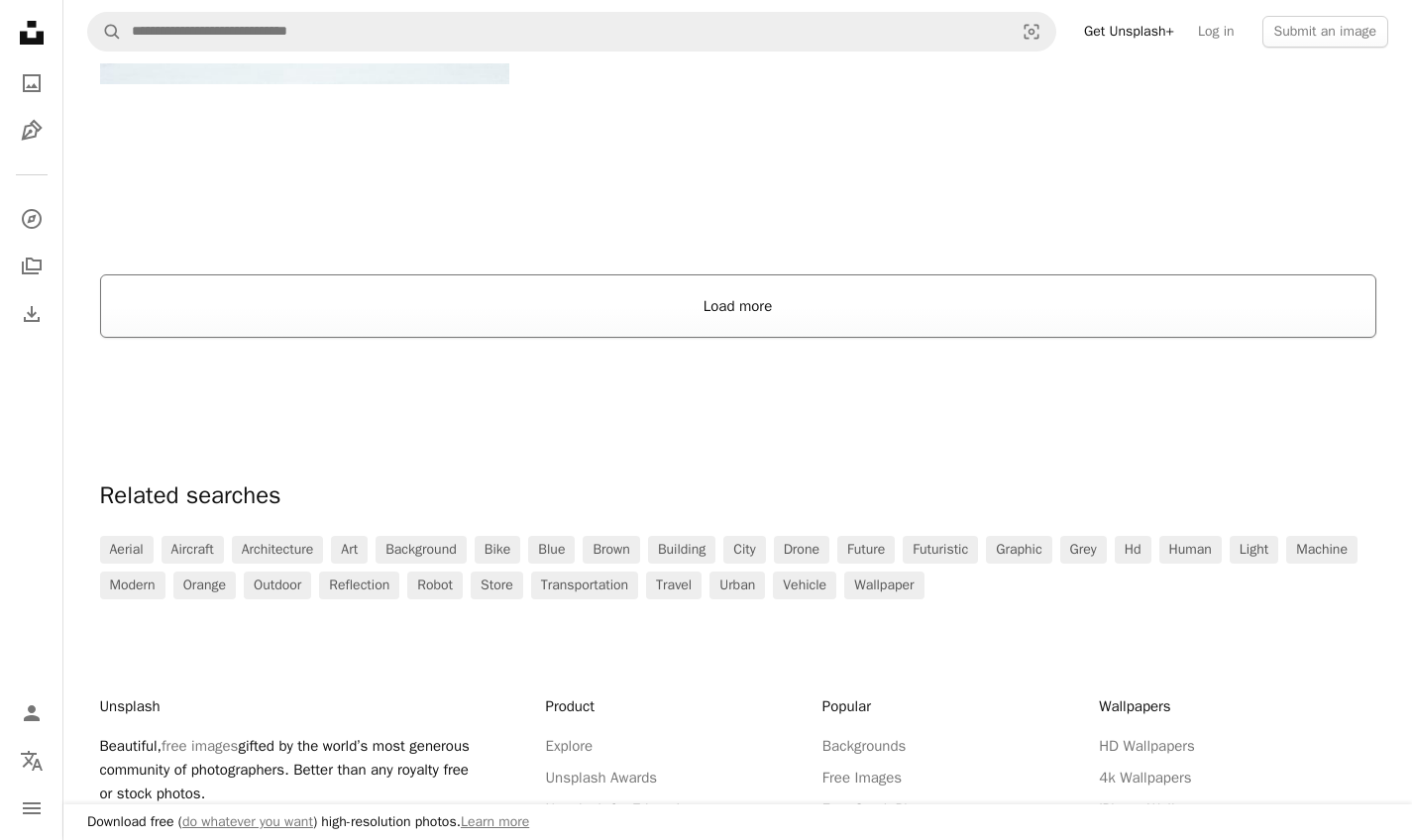 click on "Load more" at bounding box center [738, 306] 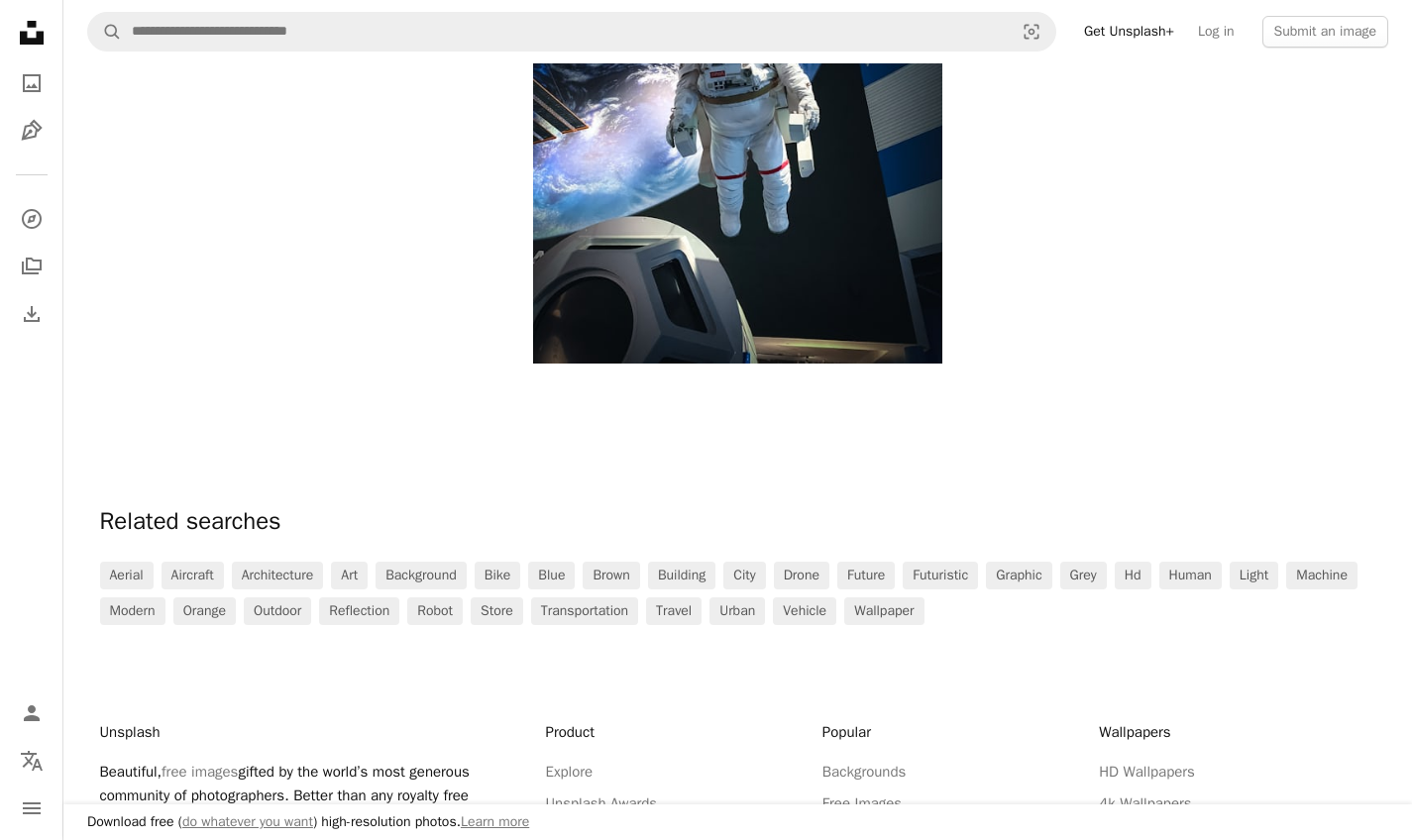 scroll, scrollTop: 4870, scrollLeft: 0, axis: vertical 